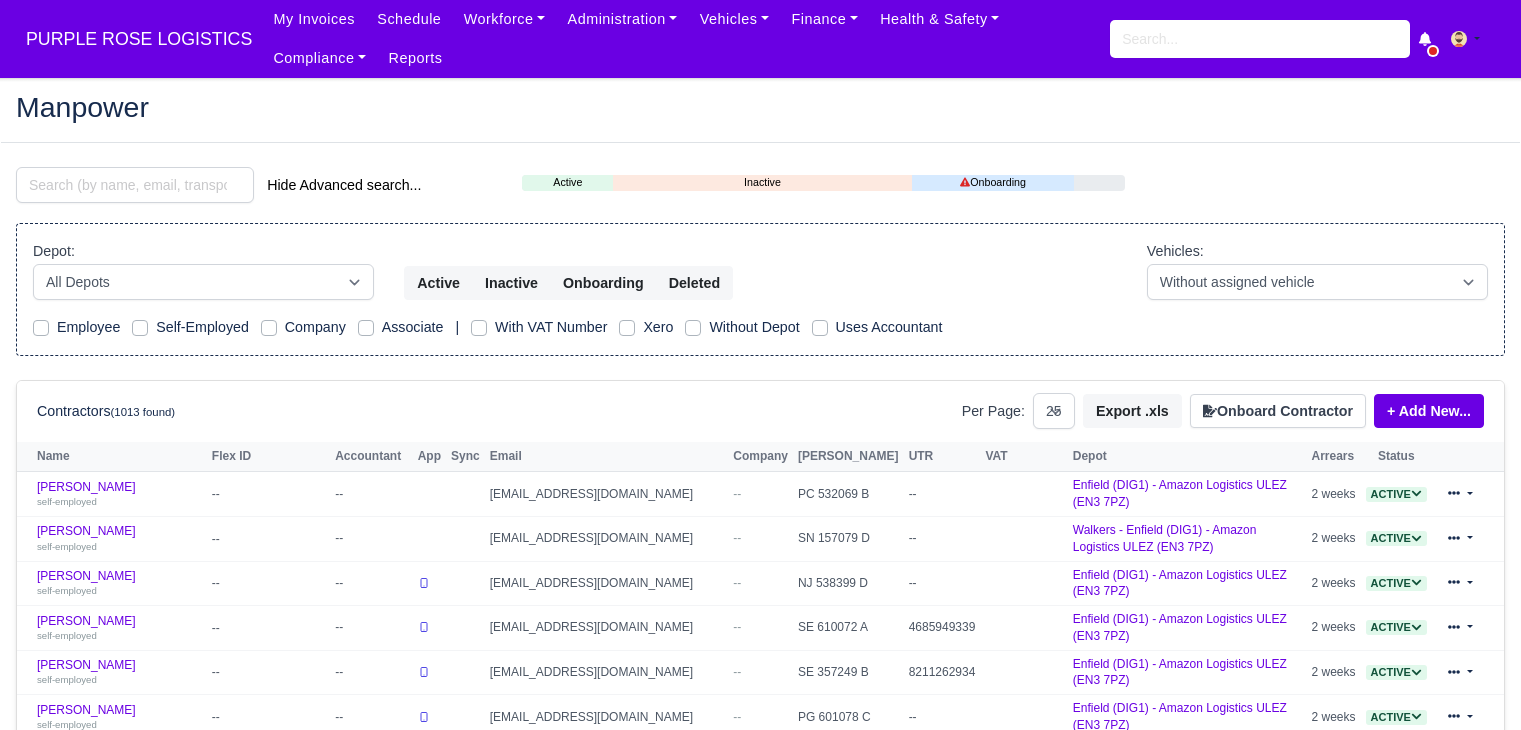 select on "25" 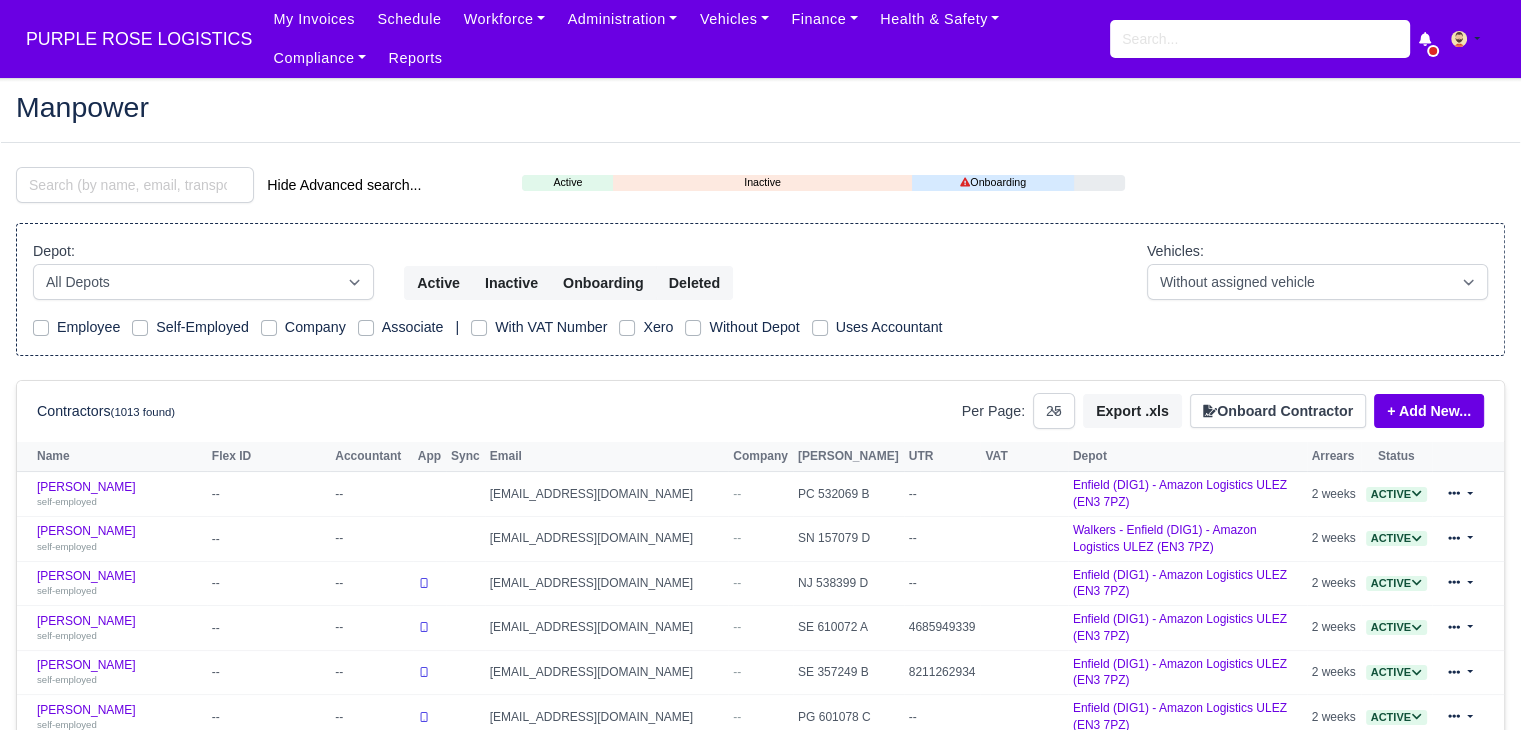 click on "My Invoices Schedule Workforce Manpower Expiring Documents Leave Requests Daily Attendance Daily Timesheet Onboardings Feedback Administration Depots Operating Centres Management Schedule Tasks Tasks Metrics Vehicles Fleet Schedule Rental Agreements Today's Inspections Forms Customers Offences Incidents Service Entries Renewal Dates Vehicle Groups Fleet Insurance B2B Contractors Finance Invoices Disputes Payment Types Service Types Assets Credit Instalments Bulk Payment Custom Invoices External Accounting Health & Safety Vehicle Inspections Support Portal Incidents Compliance Compliance Dashboard E-Sign Documents Communication Center Trainings Reports" at bounding box center (686, 39) 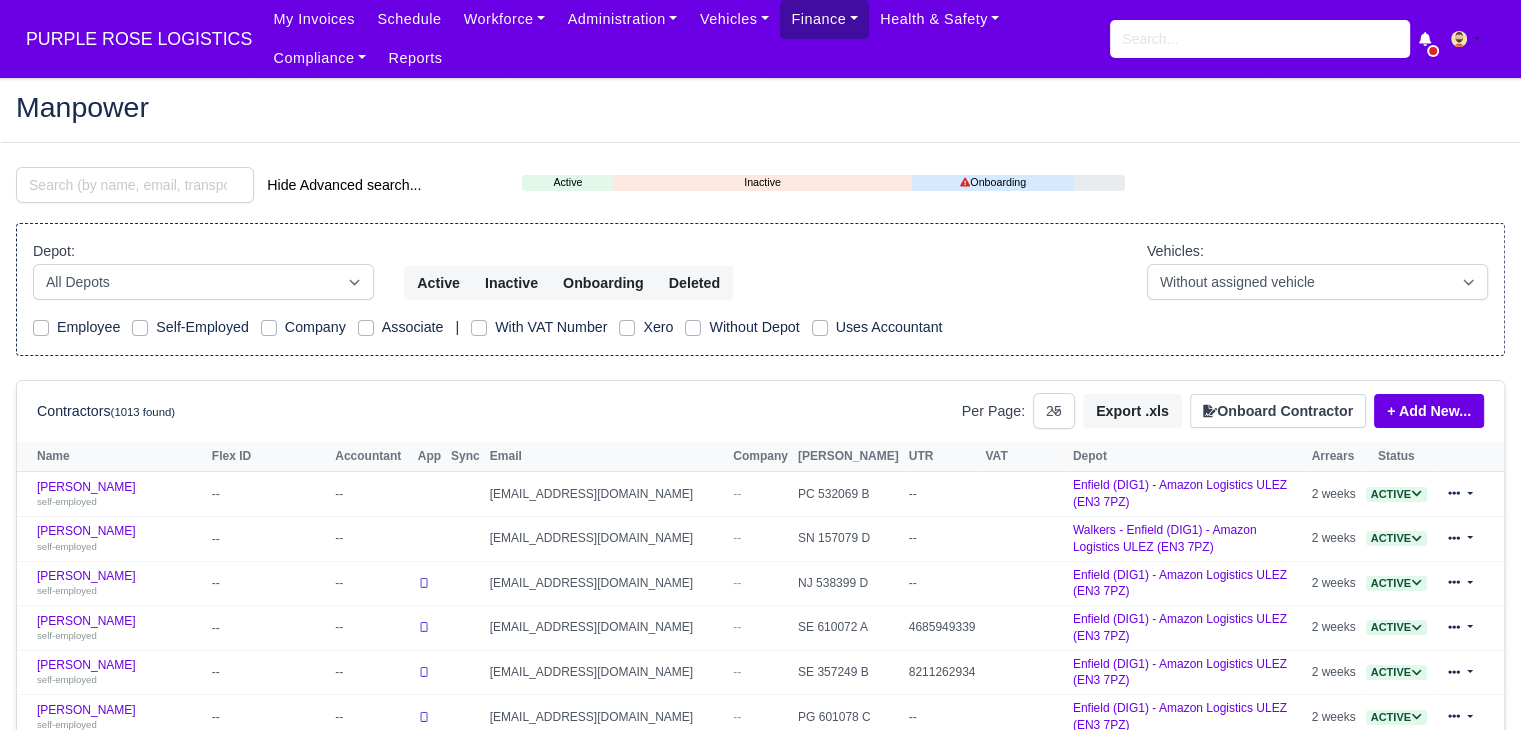click on "Finance" at bounding box center [824, 19] 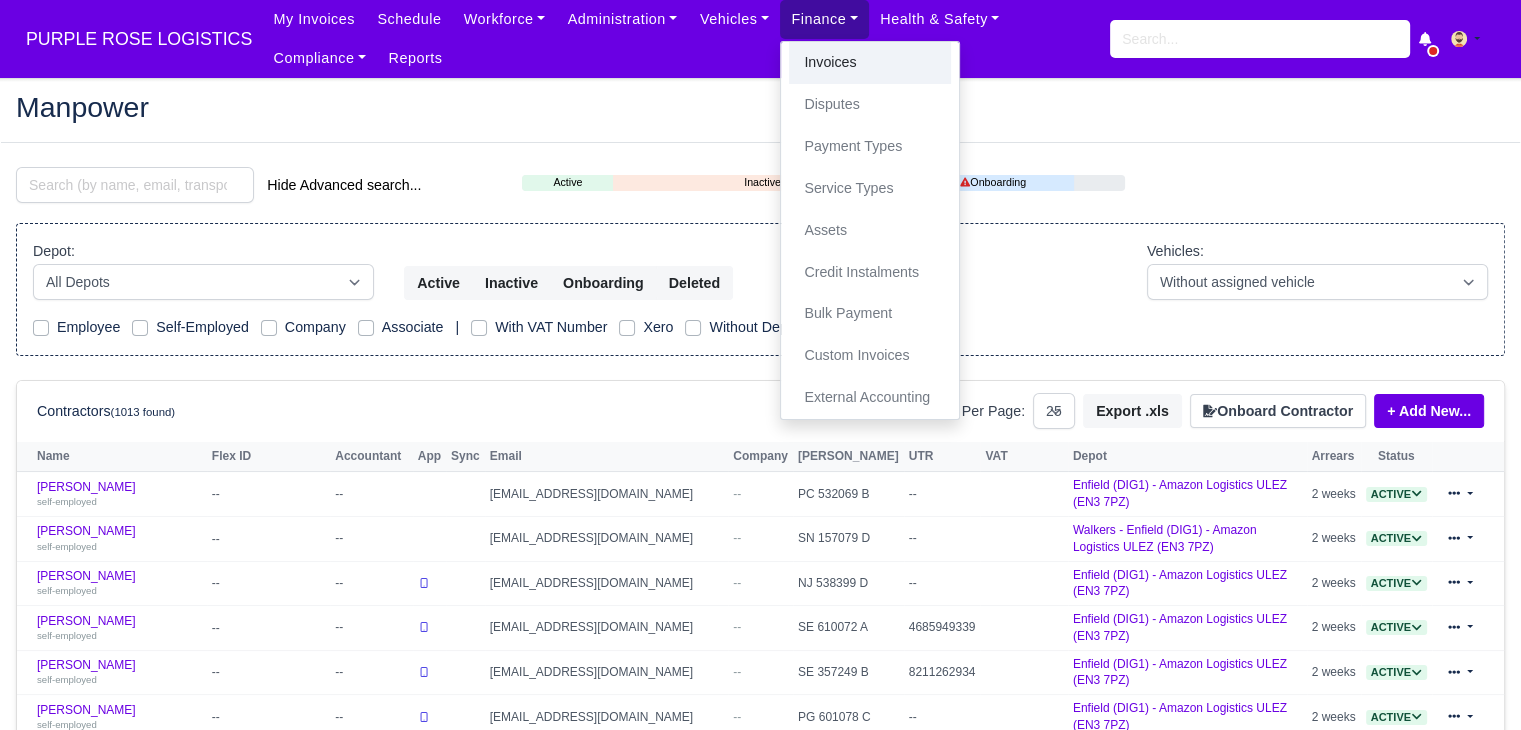 click on "Invoices" at bounding box center [870, 63] 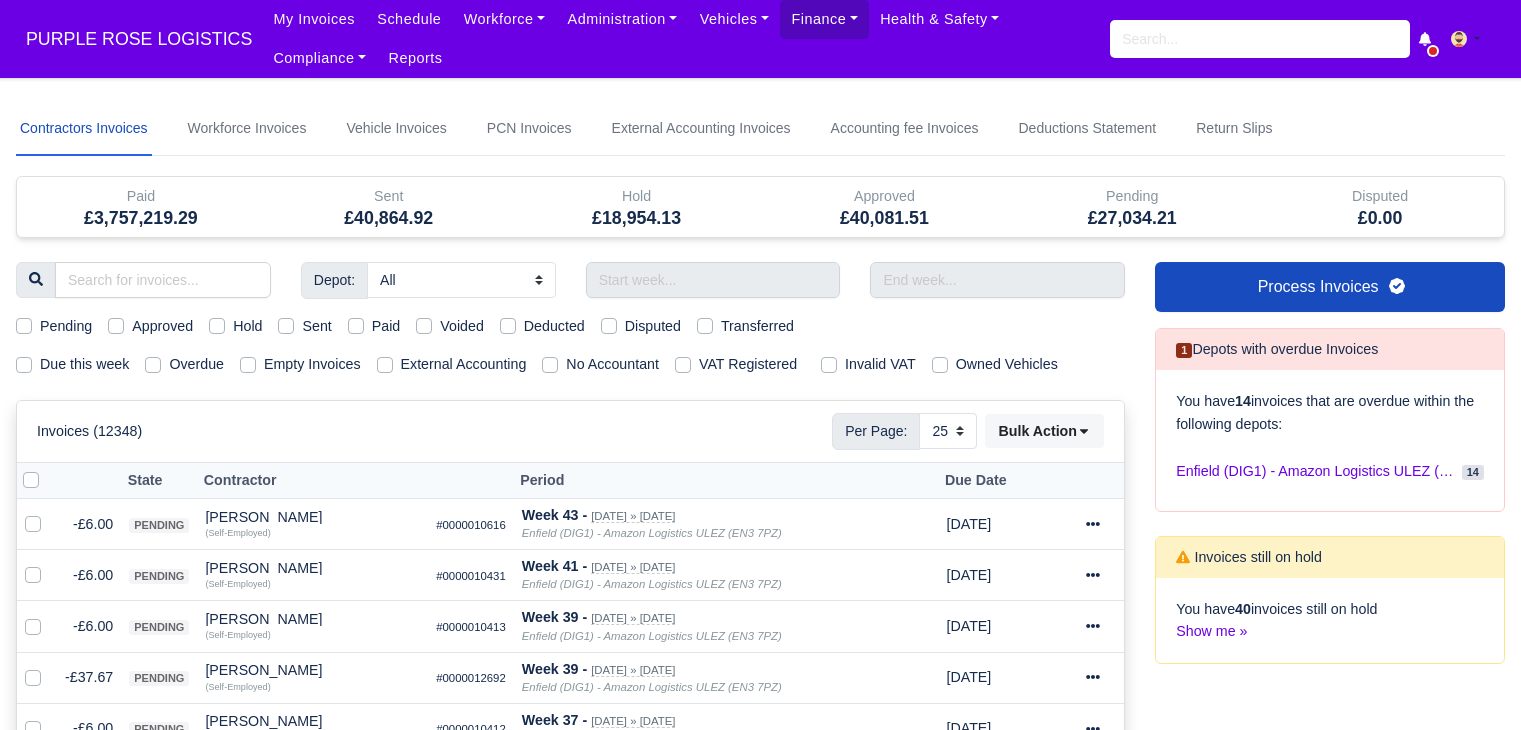 select on "25" 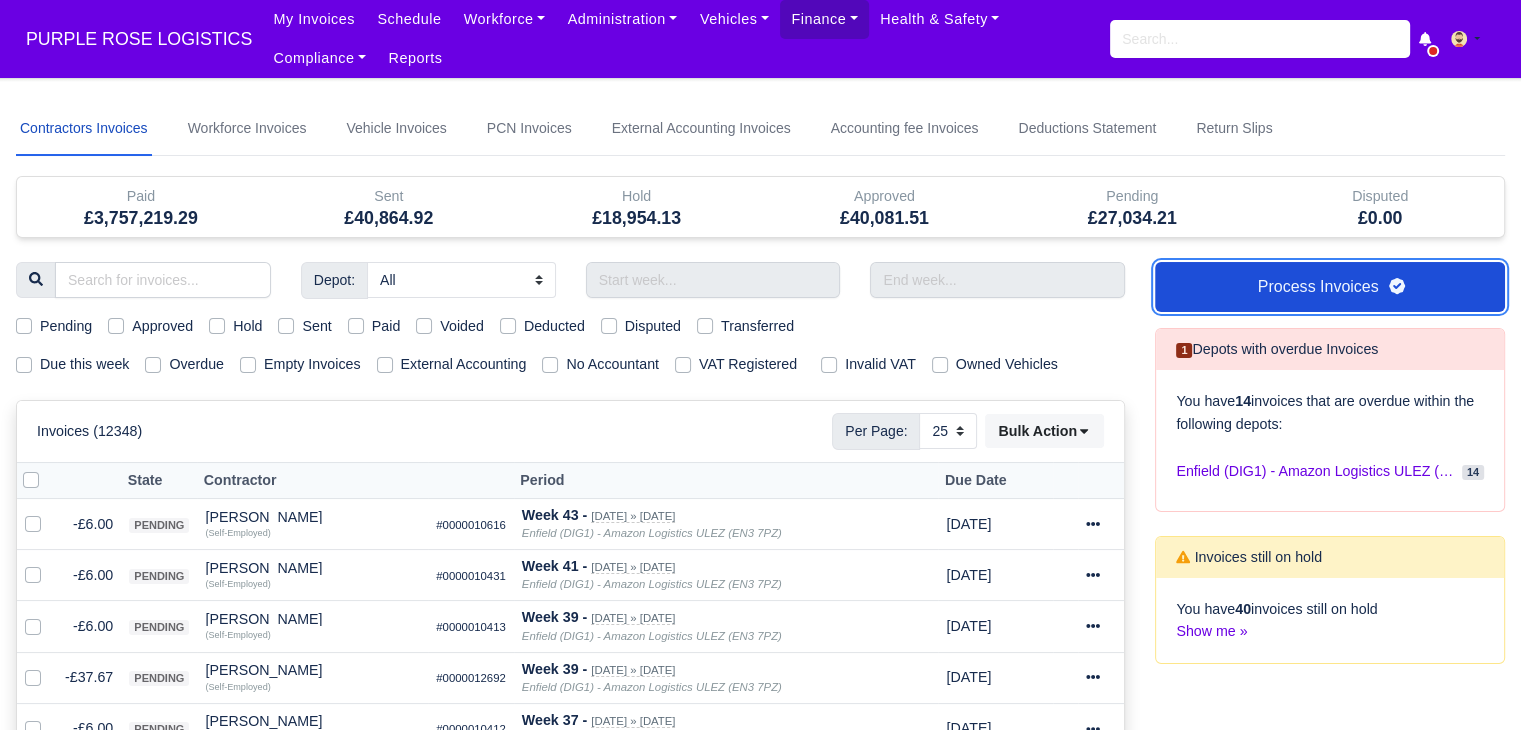 click on "Process Invoices" at bounding box center [1330, 287] 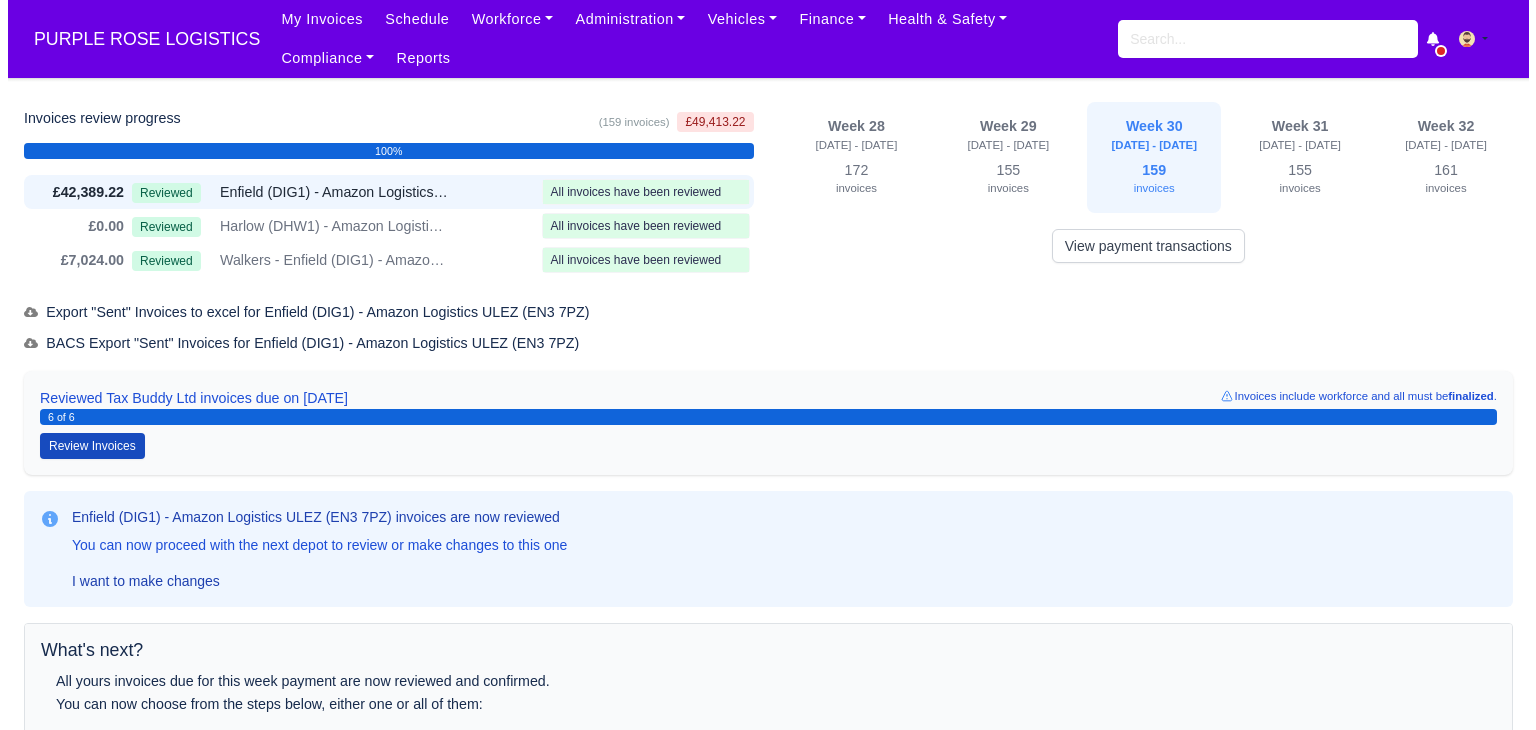 scroll, scrollTop: 296, scrollLeft: 0, axis: vertical 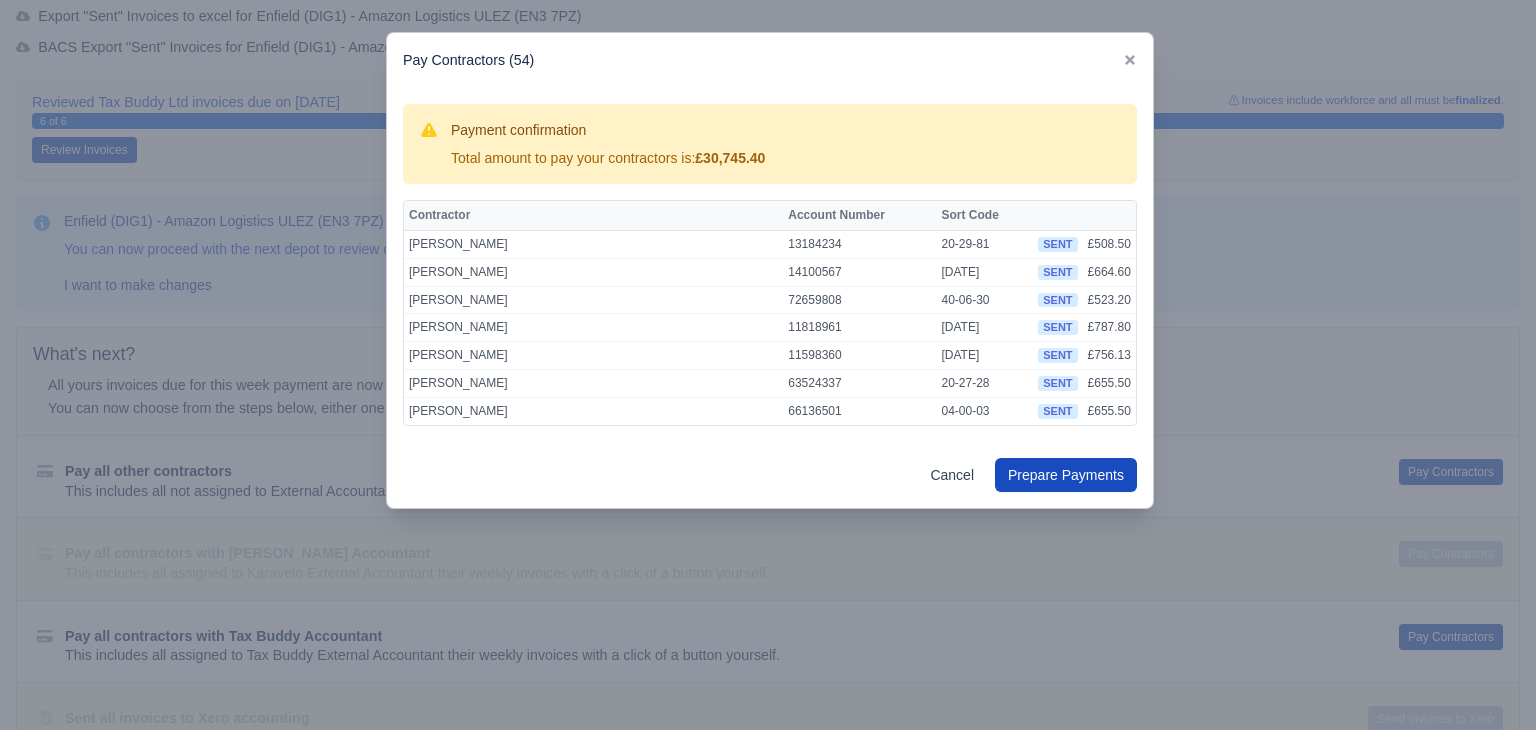 drag, startPoint x: 978, startPoint y: 725, endPoint x: 976, endPoint y: 737, distance: 12.165525 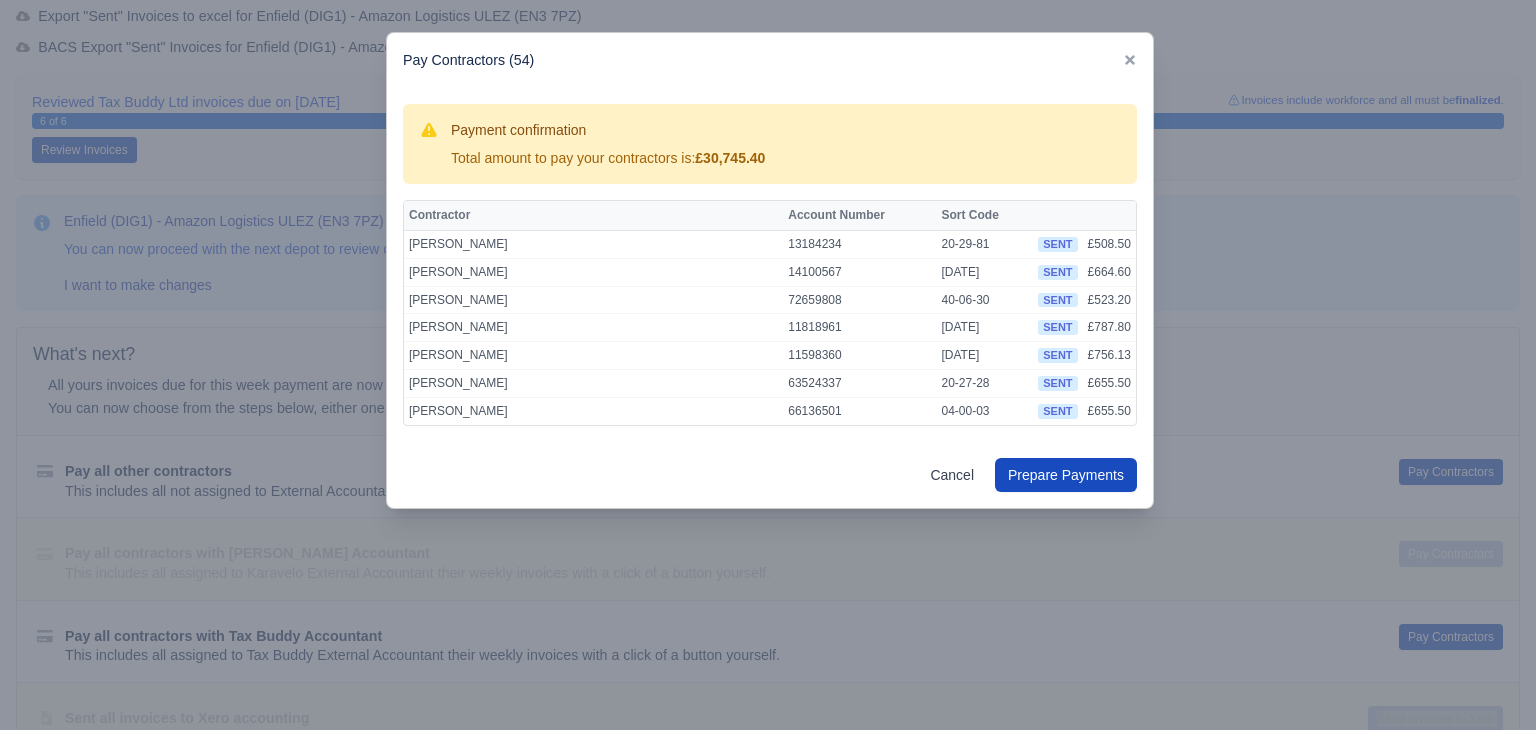 click at bounding box center (768, 365) 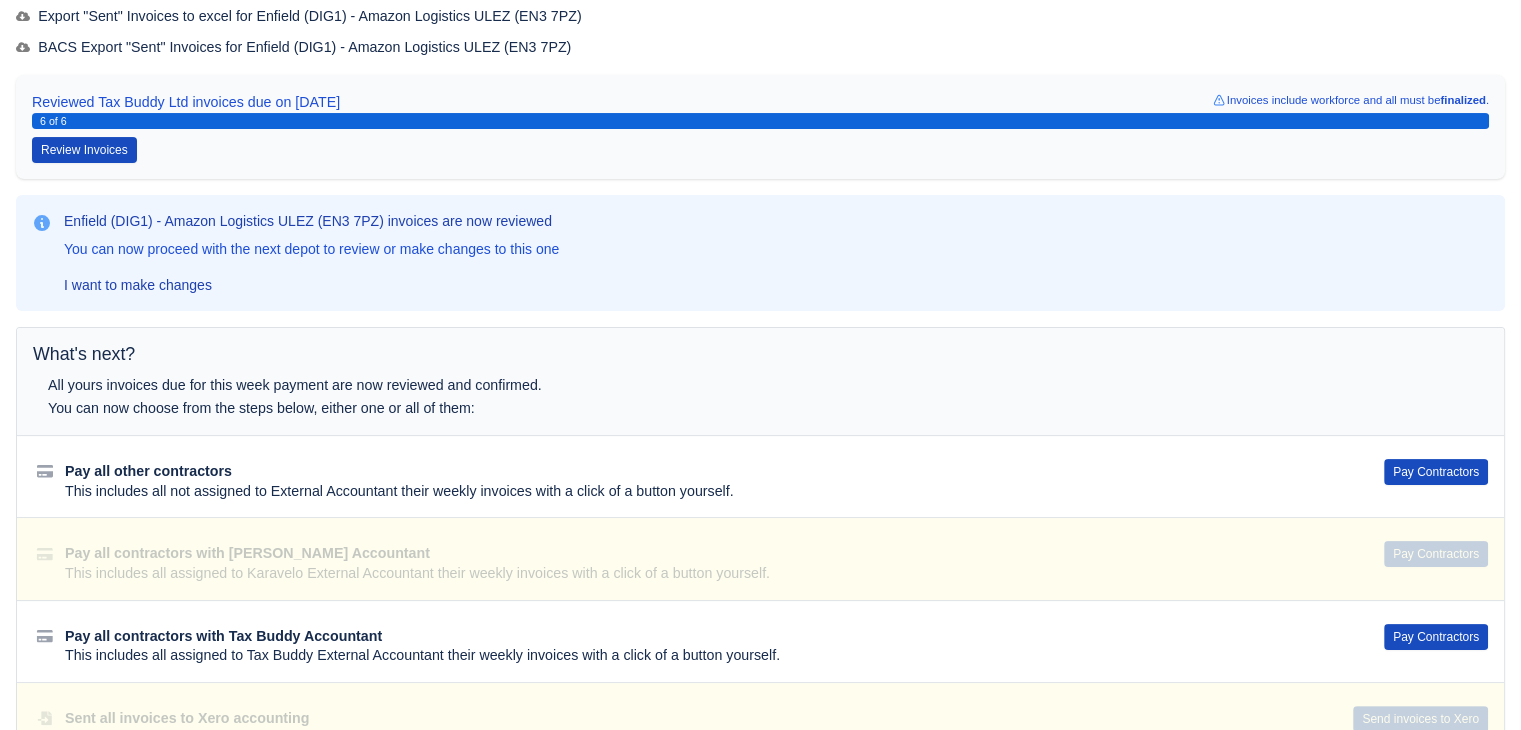 click on "Pay all other contractors
This includes all not assigned to External Accountant their weekly
invoices with a click of a button yourself.
Pay Contractors" at bounding box center (760, 476) 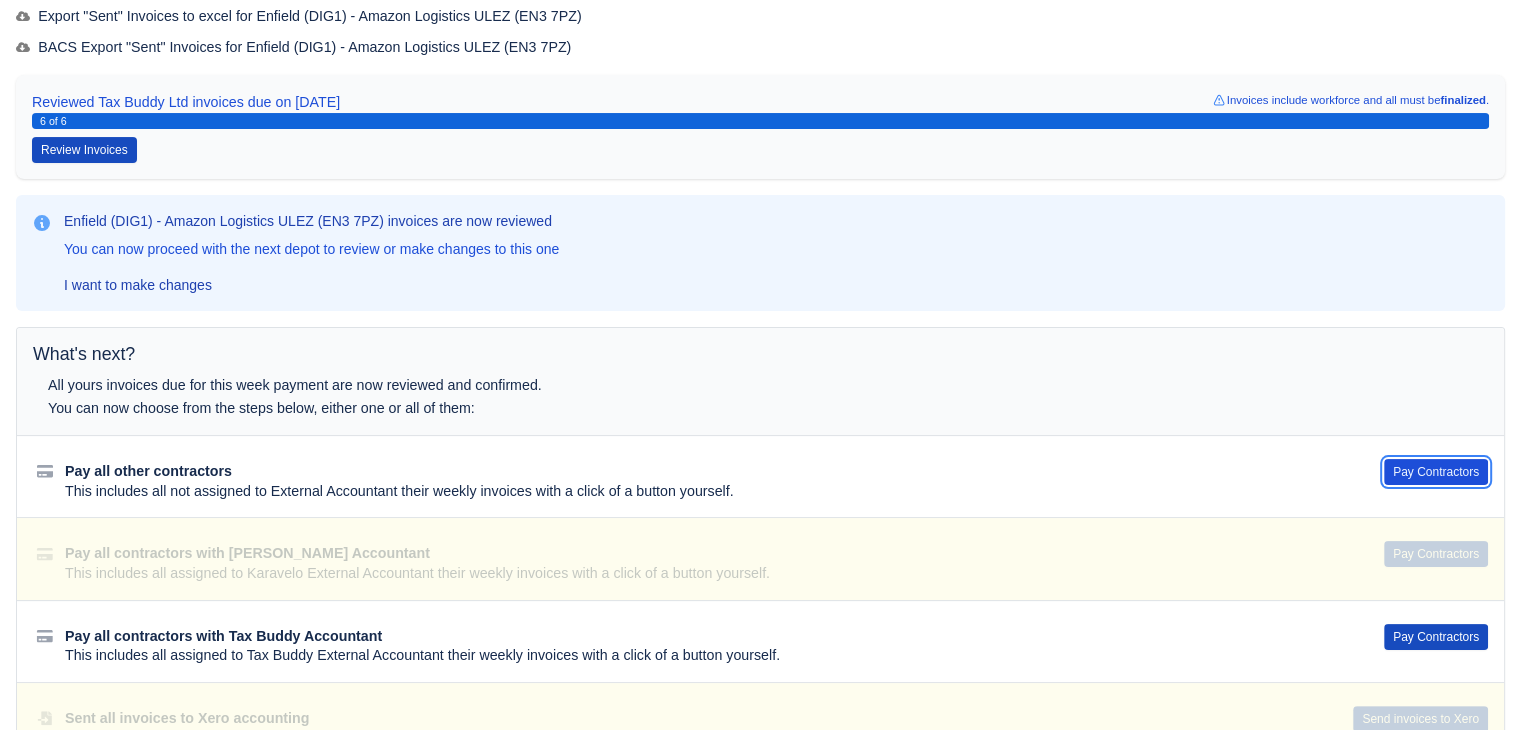 click on "Pay Contractors" at bounding box center [1436, 472] 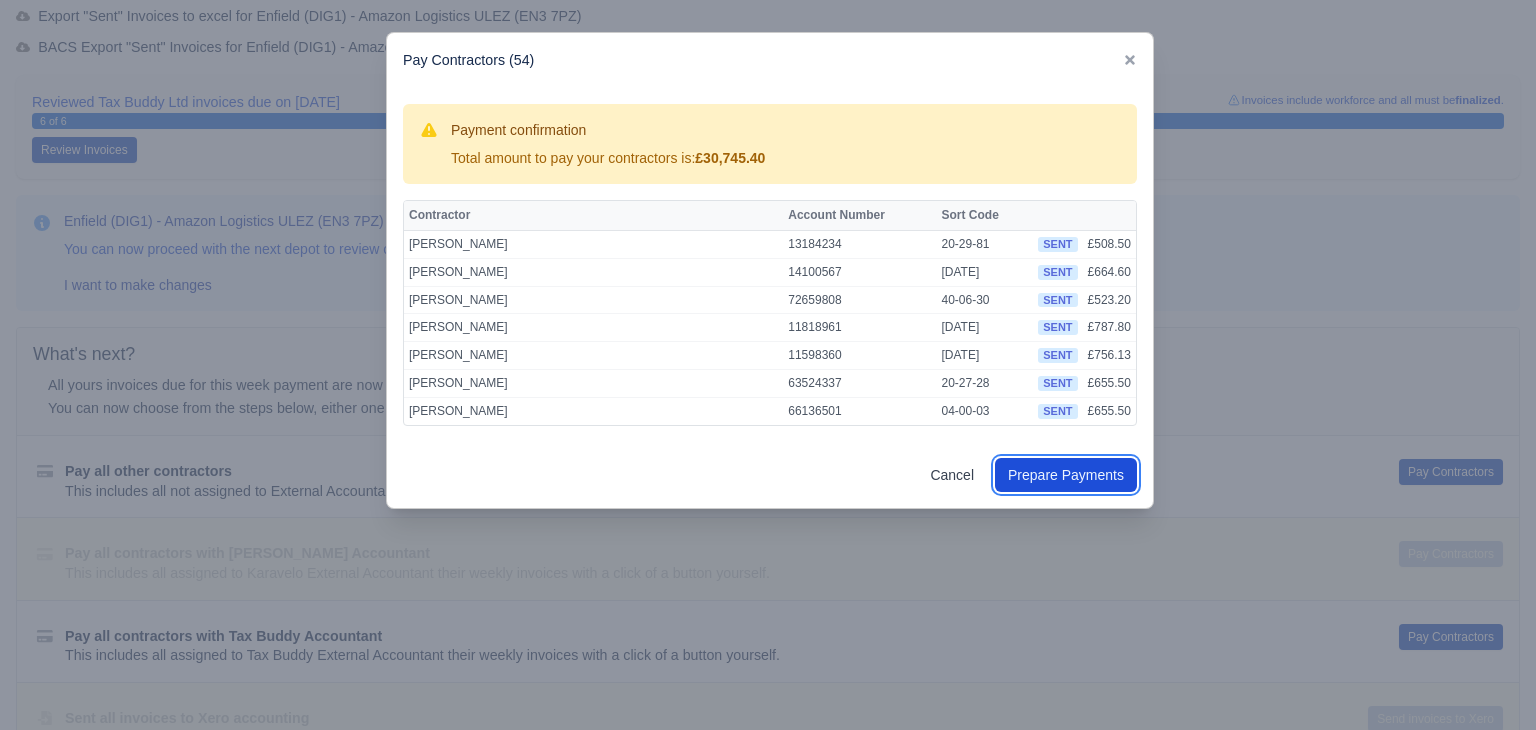 click on "Prepare Payments" at bounding box center [1066, 475] 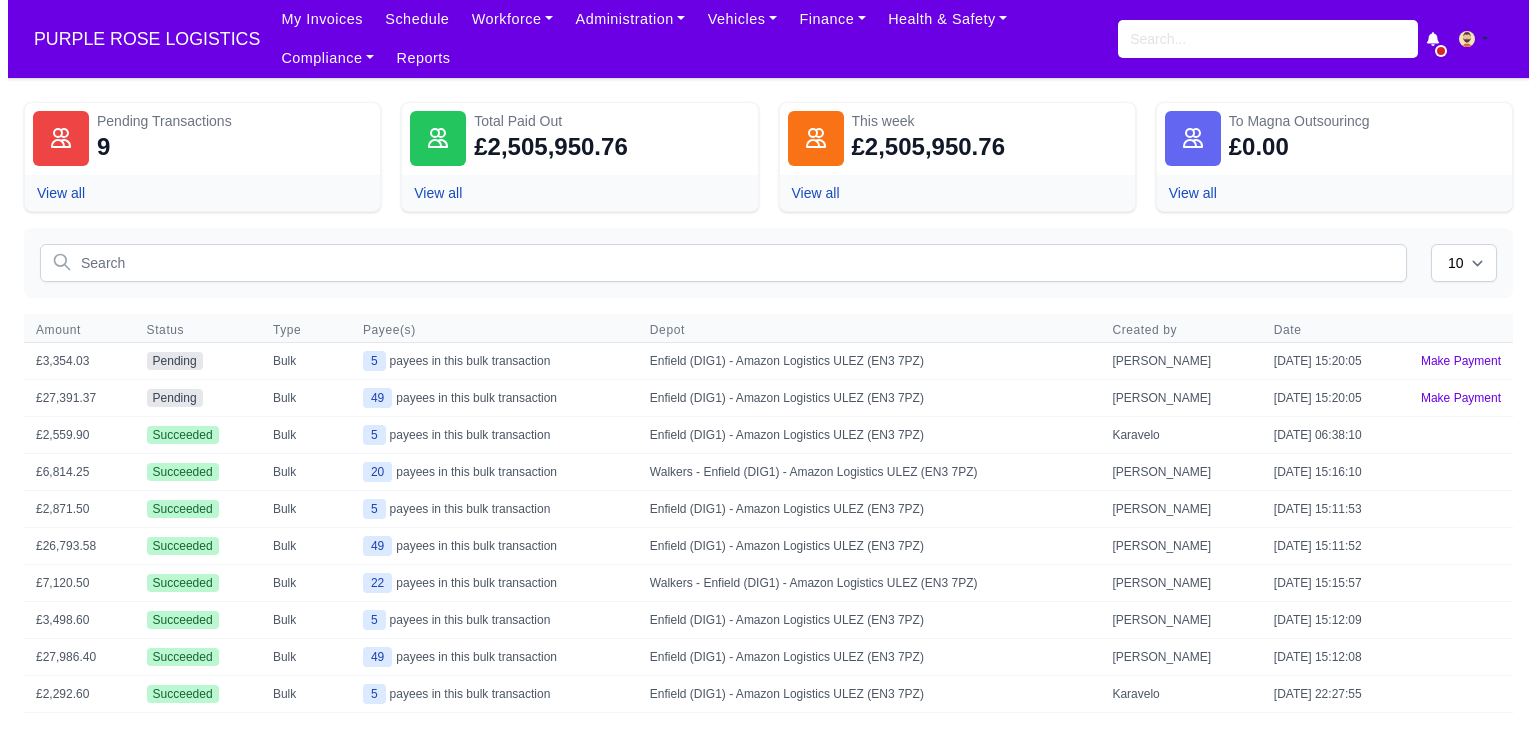 scroll, scrollTop: 0, scrollLeft: 0, axis: both 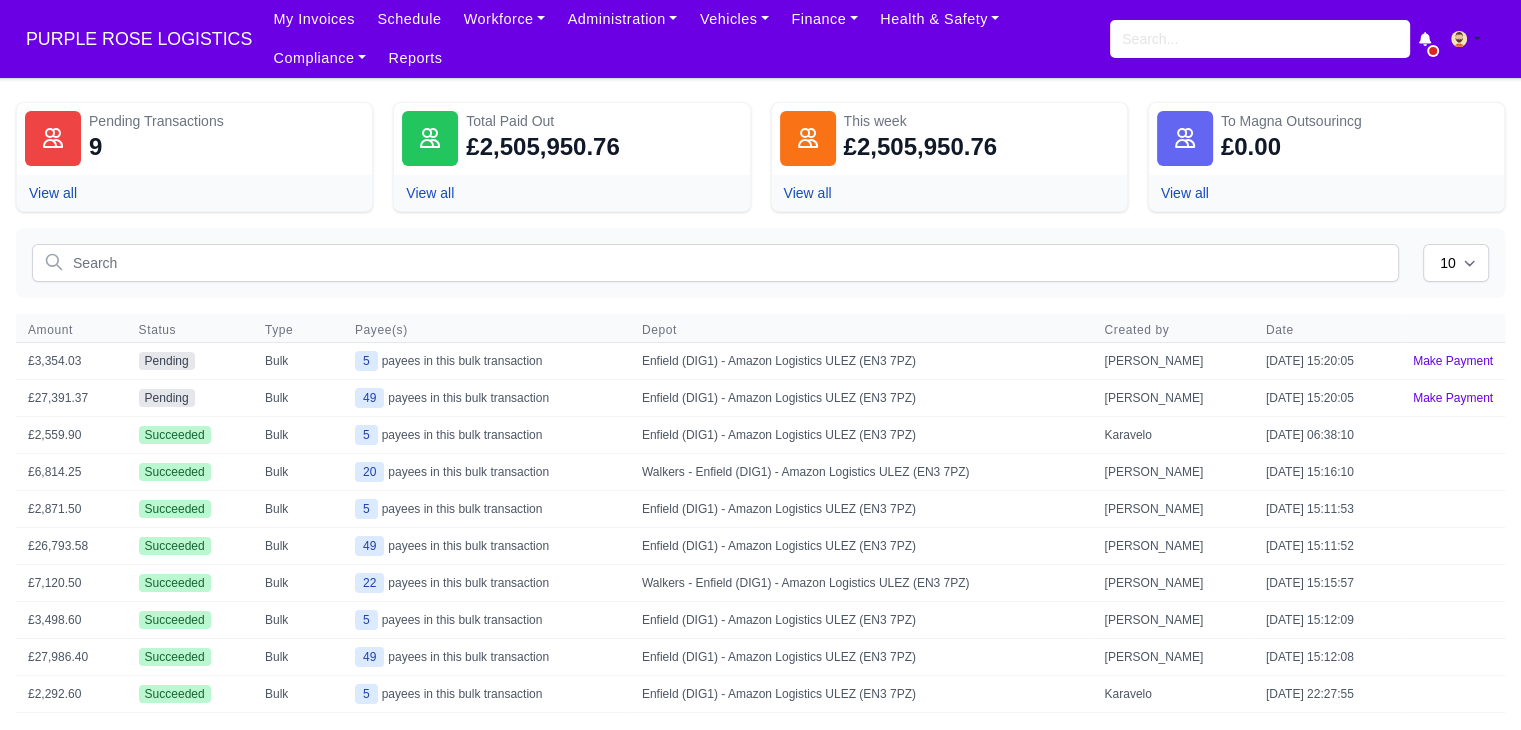 click on "Make Payment" at bounding box center [1453, 398] 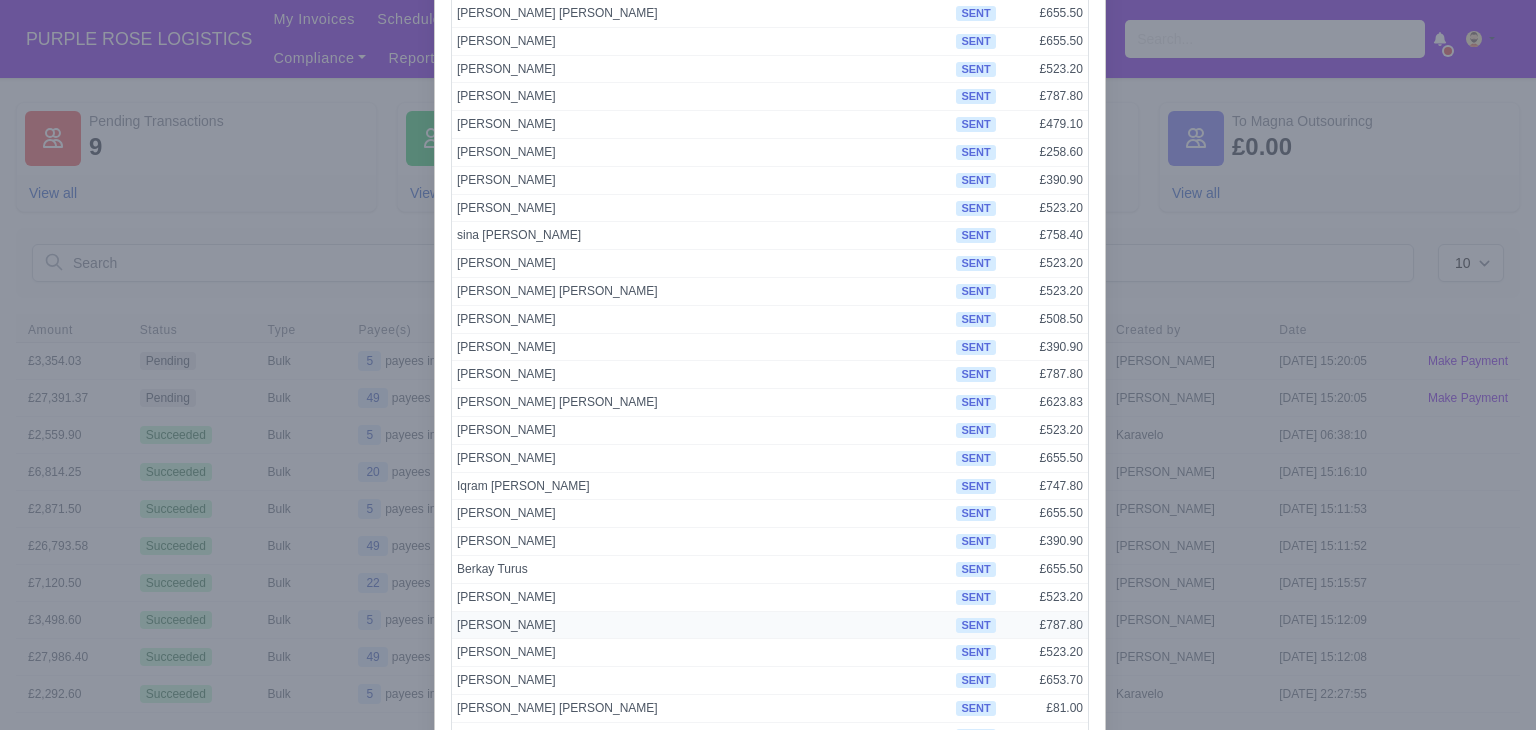 scroll, scrollTop: 1008, scrollLeft: 0, axis: vertical 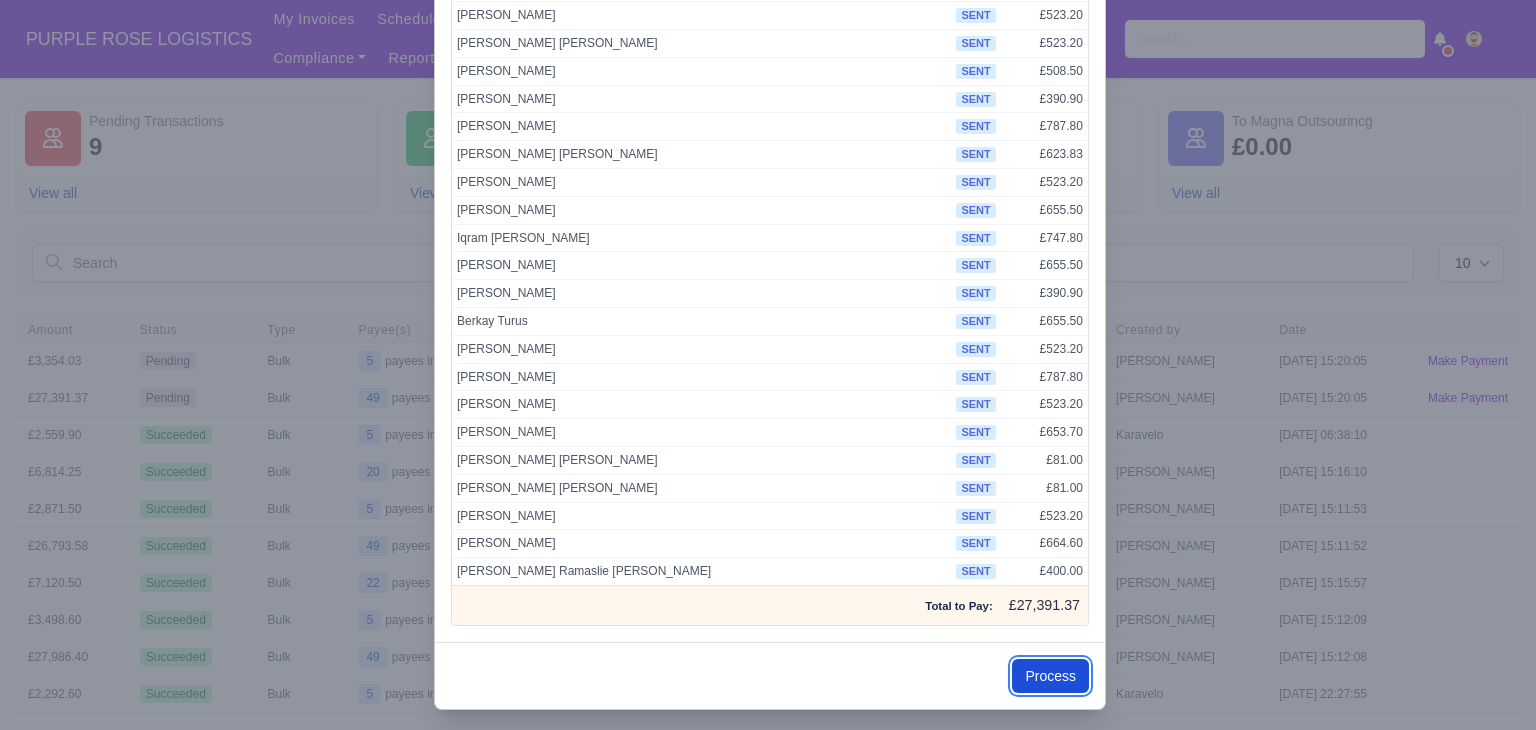 click on "Process" at bounding box center [1050, 676] 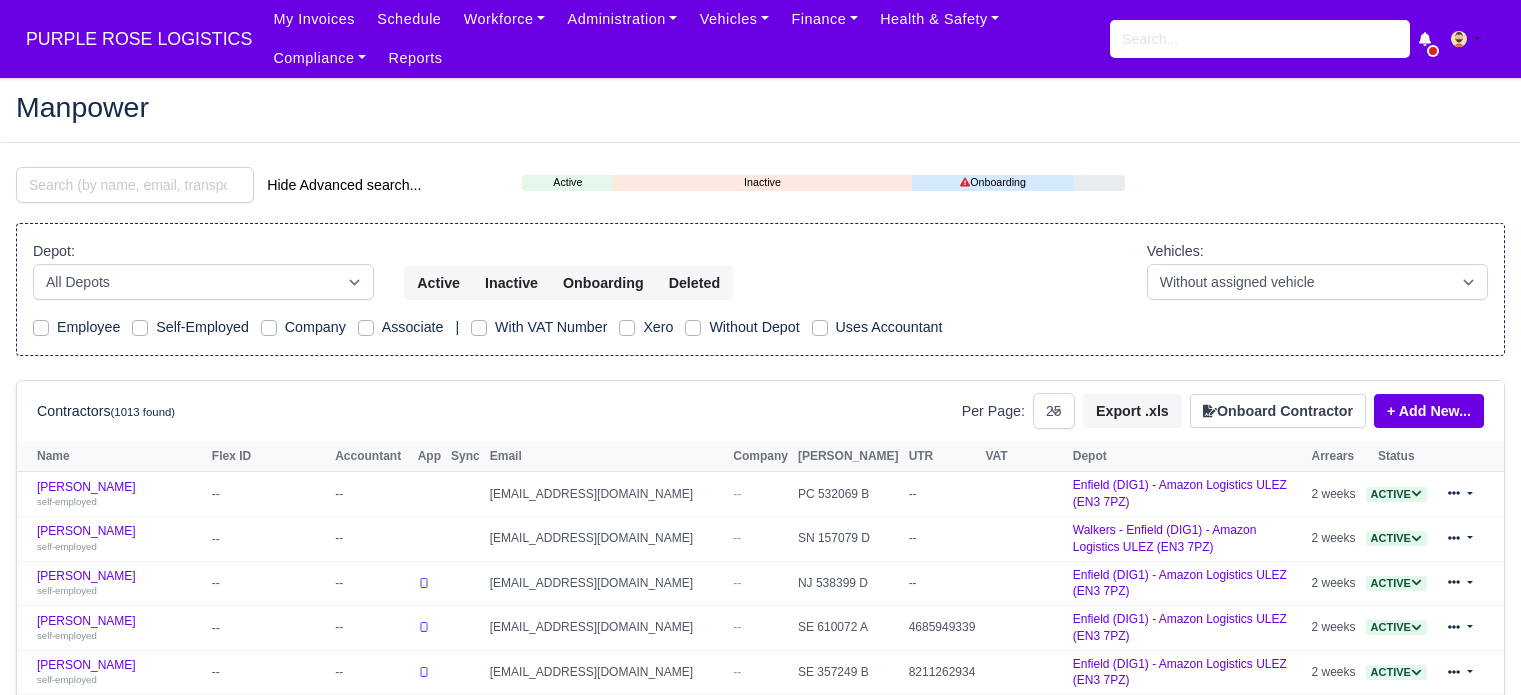 select on "25" 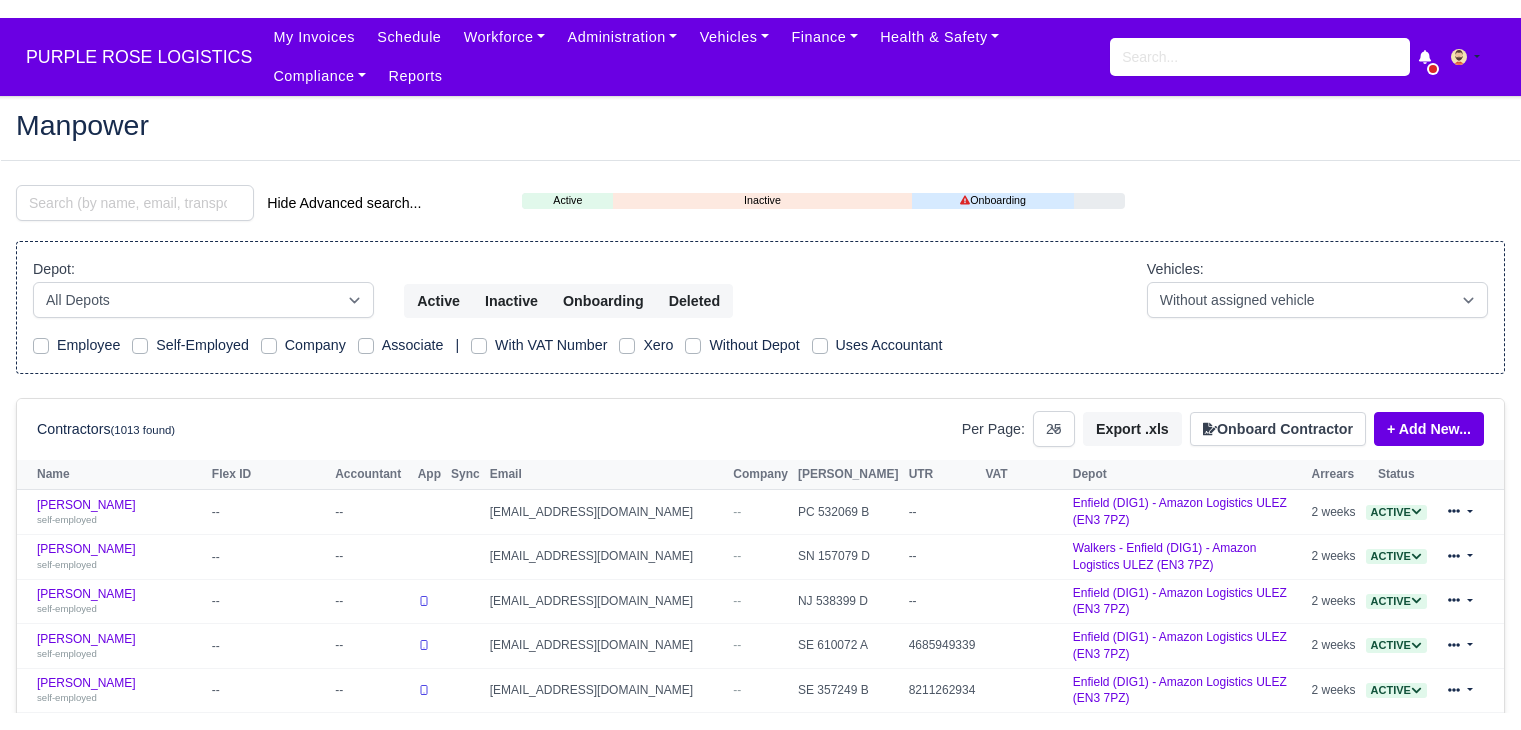 scroll, scrollTop: 0, scrollLeft: 0, axis: both 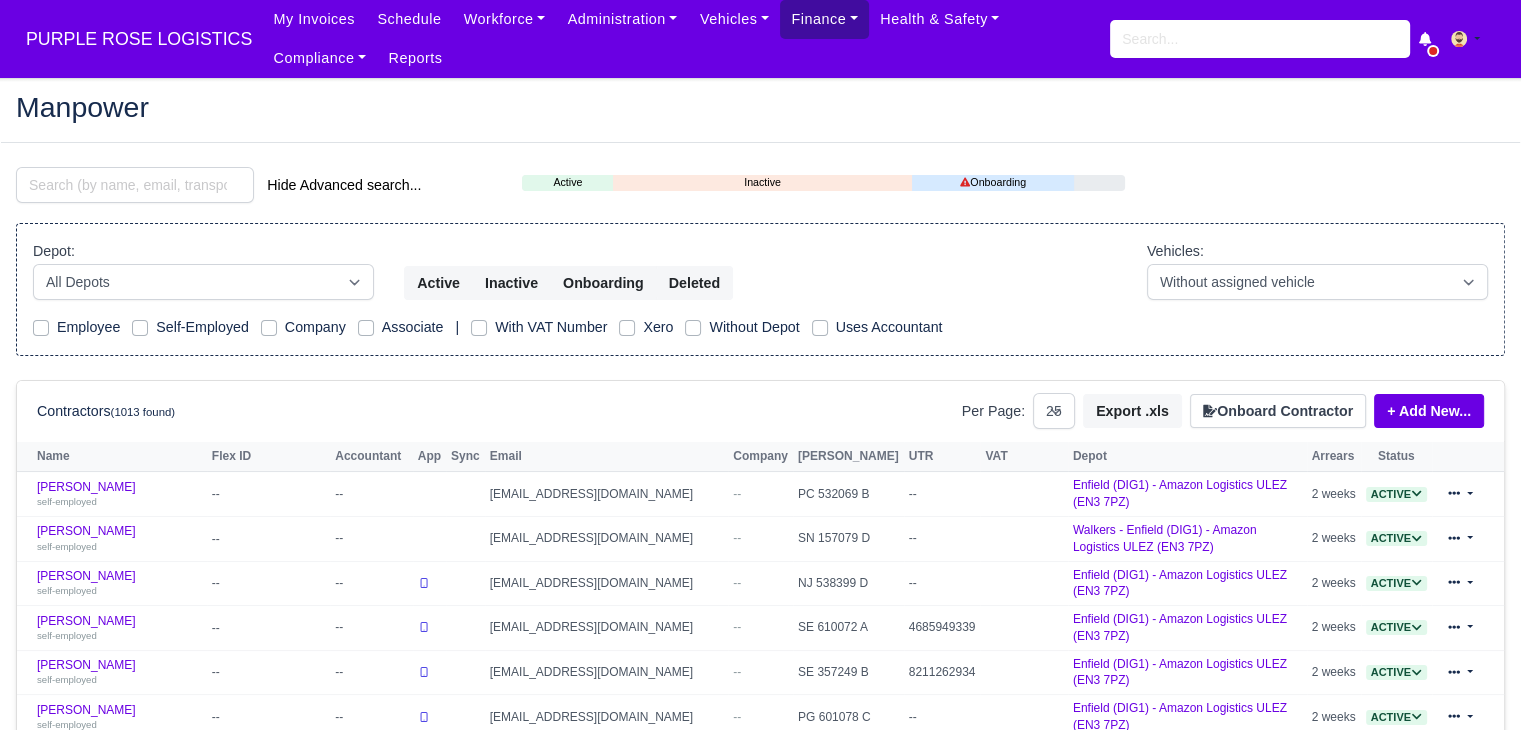 click on "Finance" at bounding box center [824, 19] 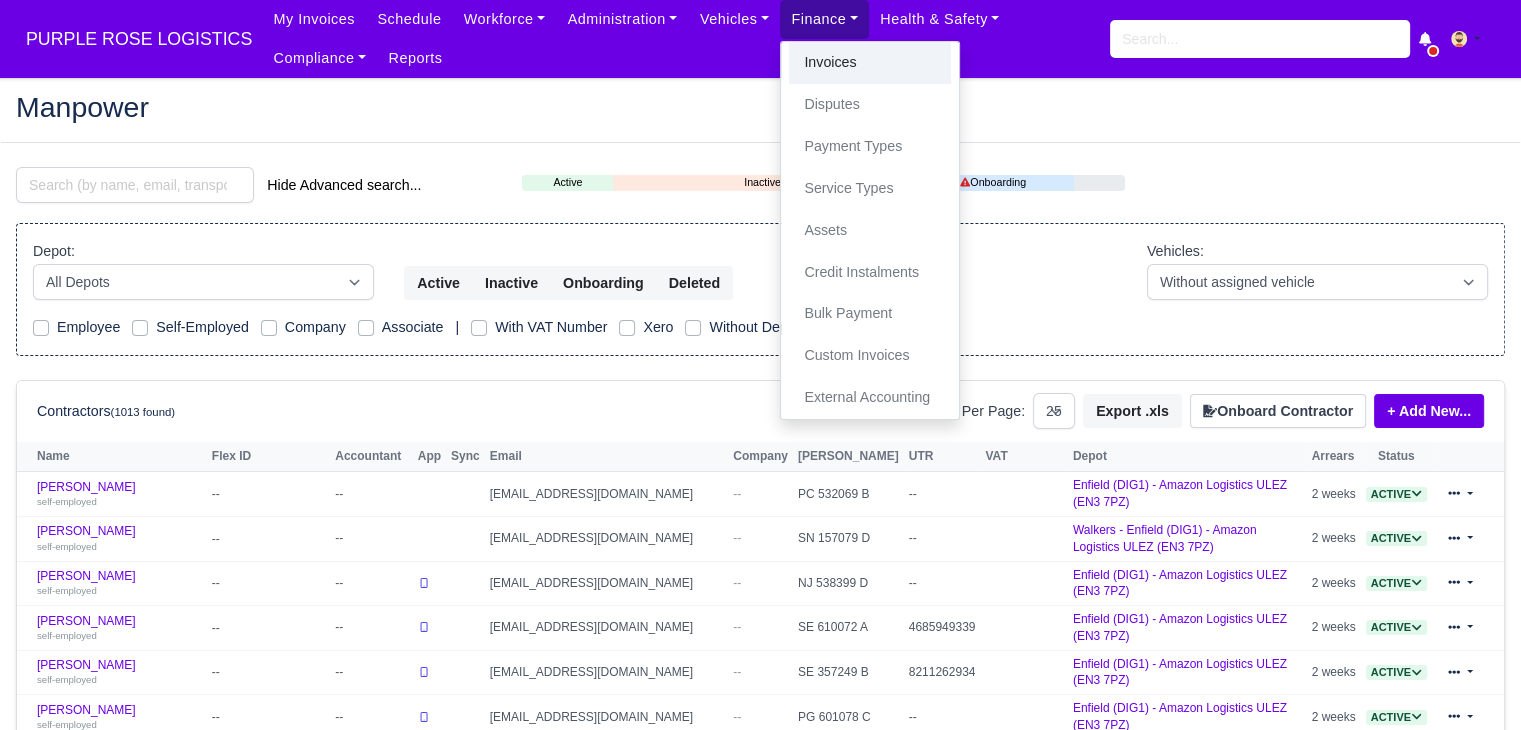 click on "Invoices" at bounding box center [870, 63] 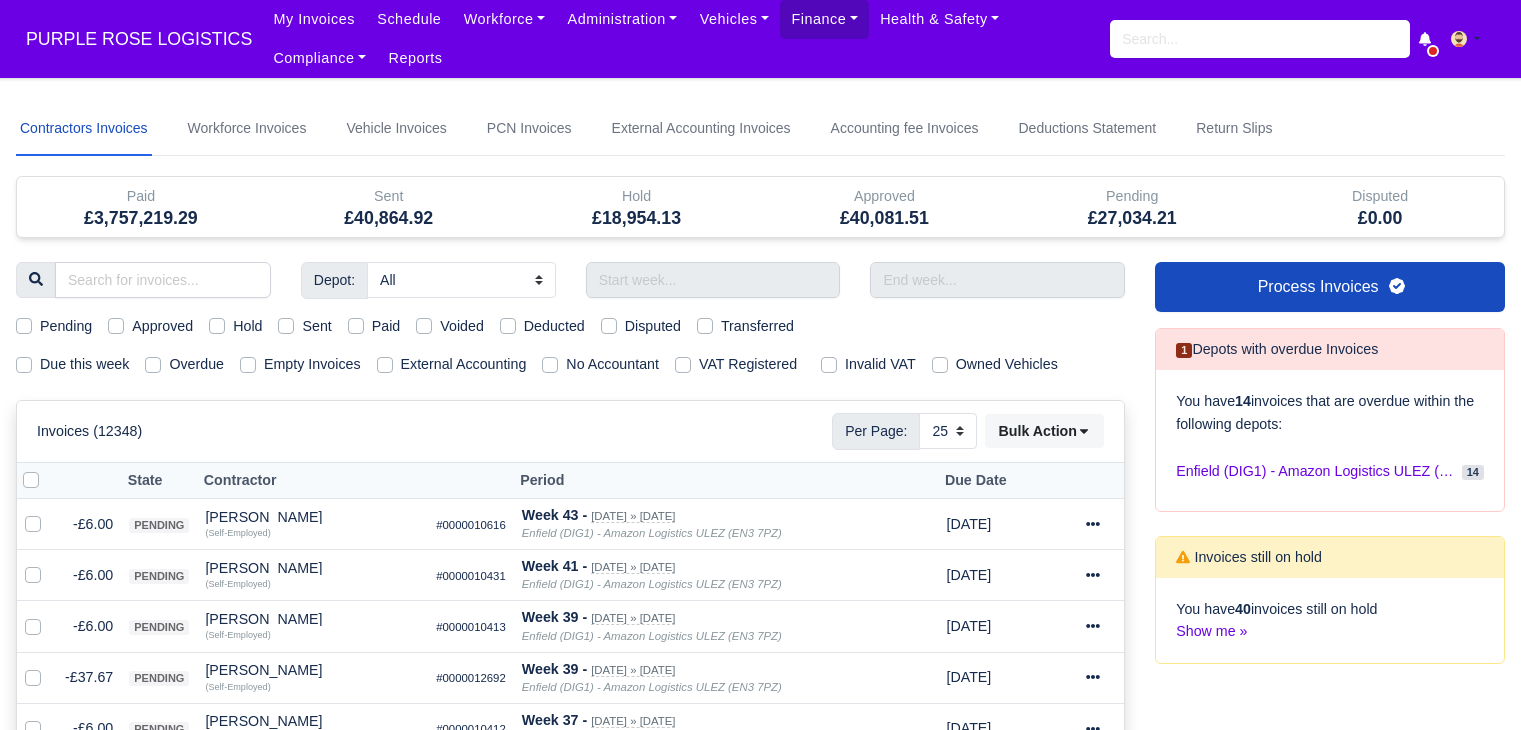 select on "25" 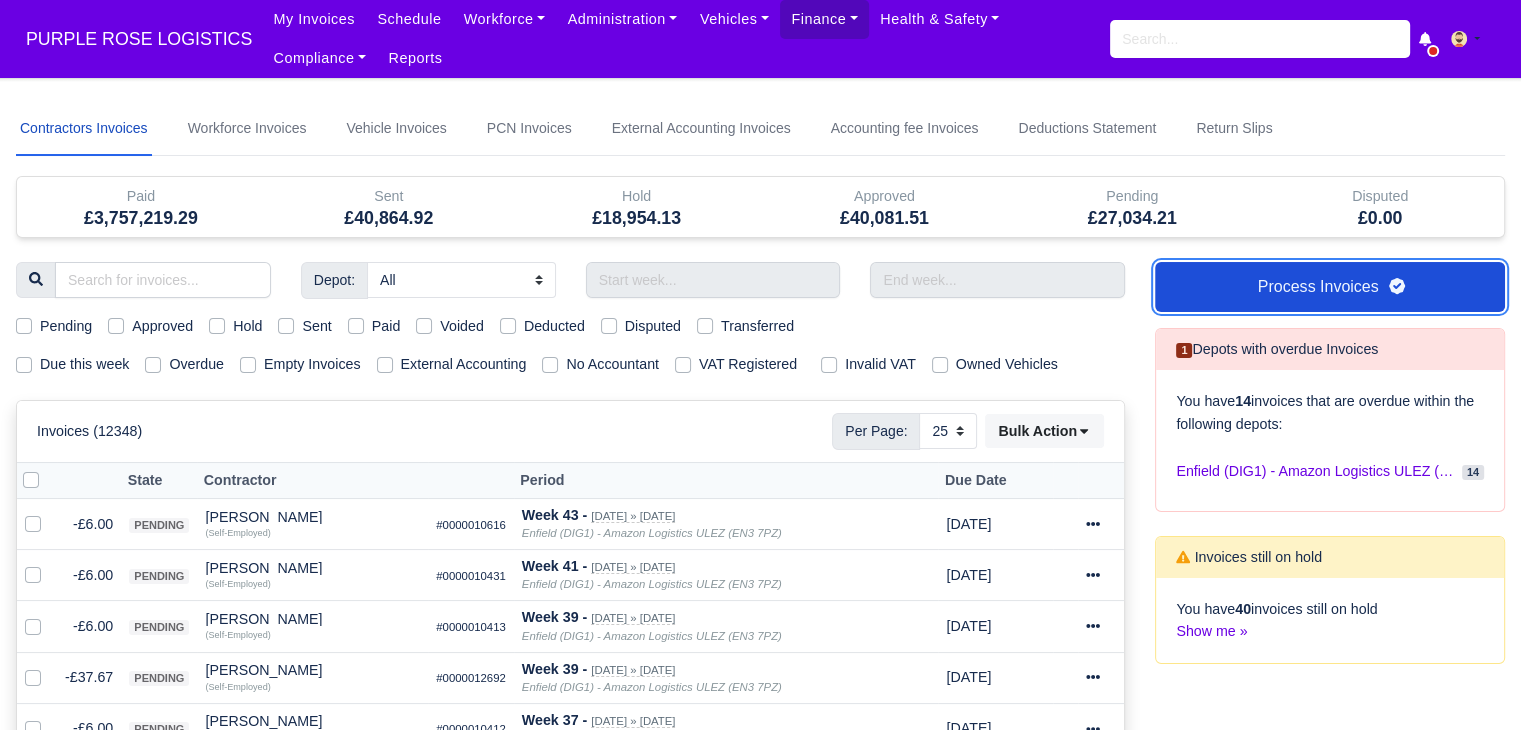 click on "Process Invoices" at bounding box center (1330, 287) 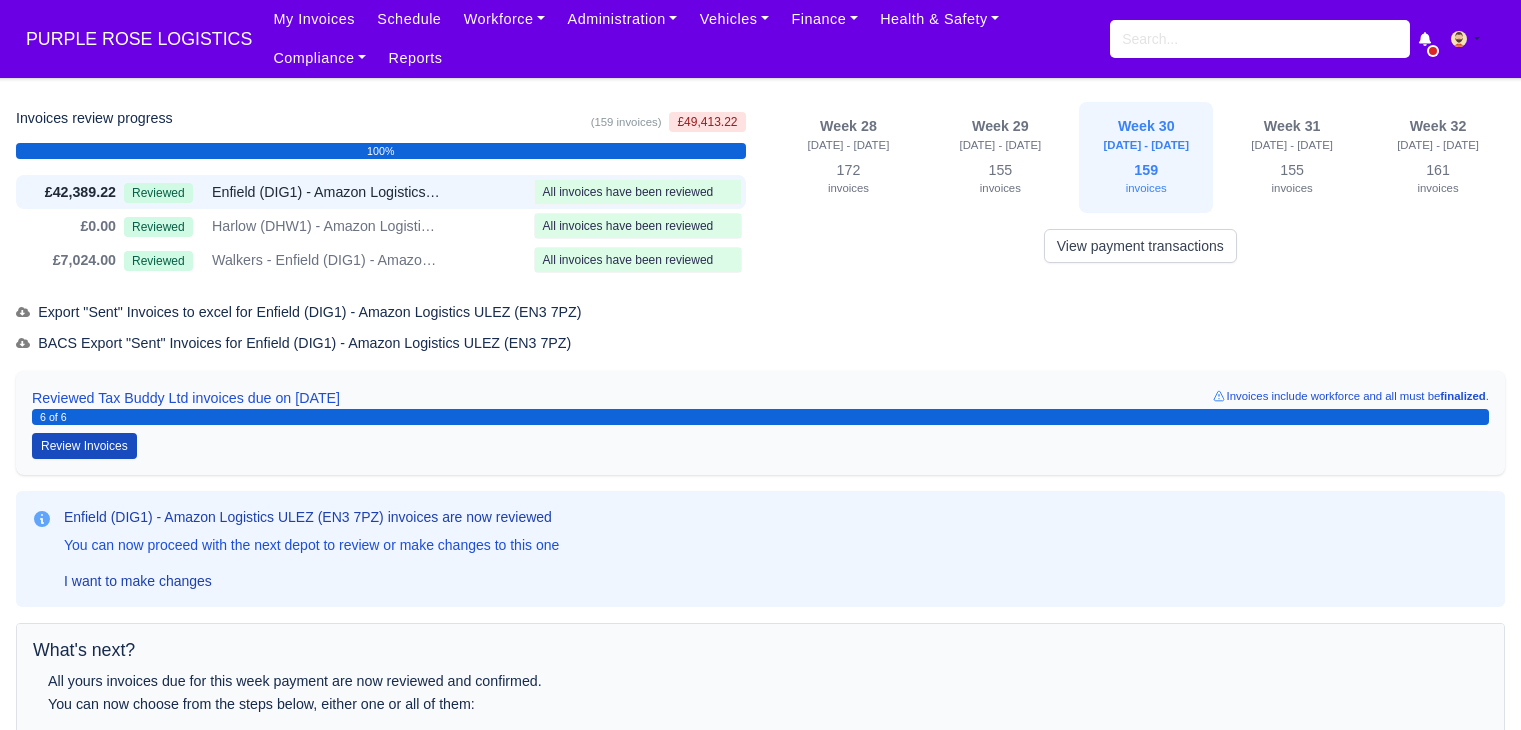 scroll, scrollTop: 0, scrollLeft: 0, axis: both 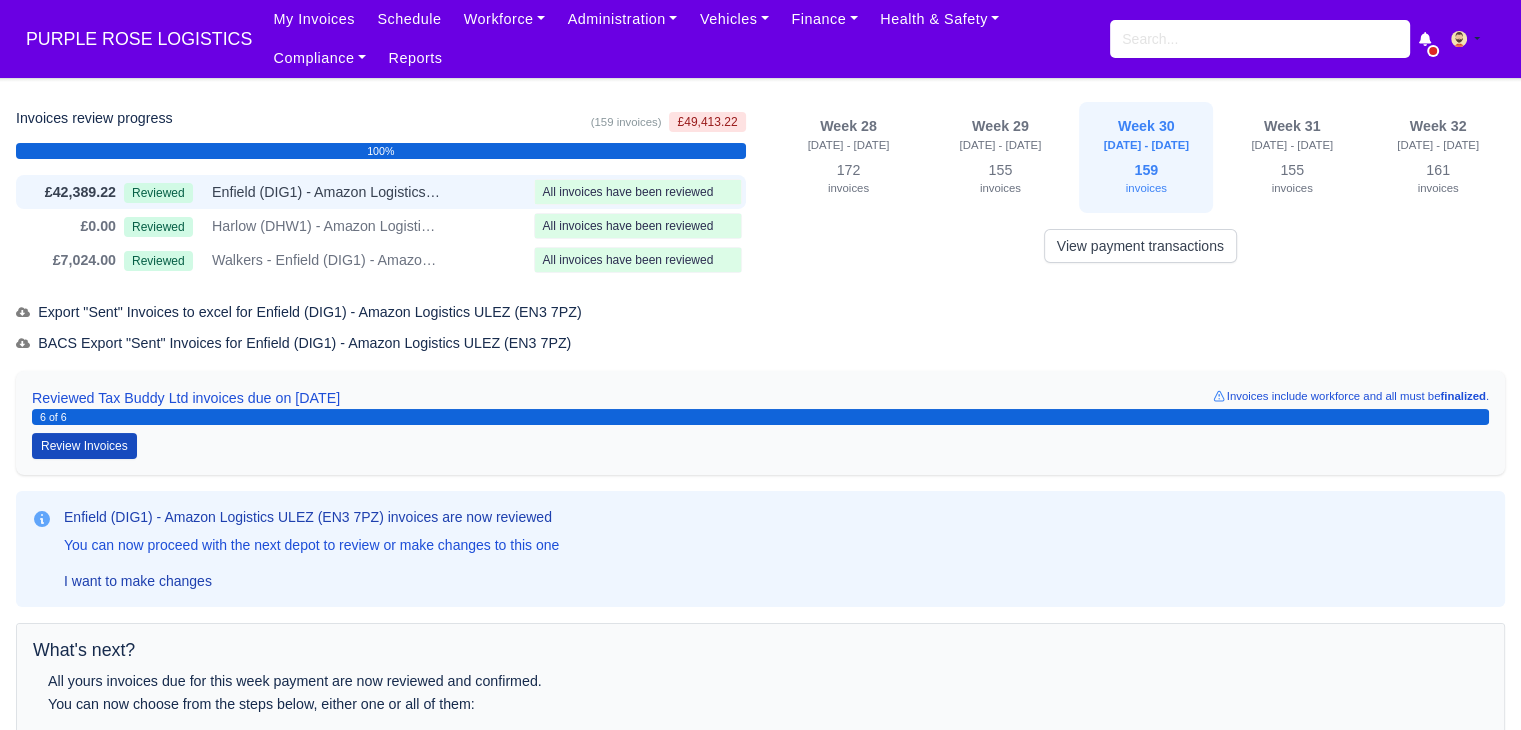 click on "Reviewed
Enfield (DIG1) - Amazon Logistics ULEZ (EN3 7PZ)" at bounding box center [325, 192] 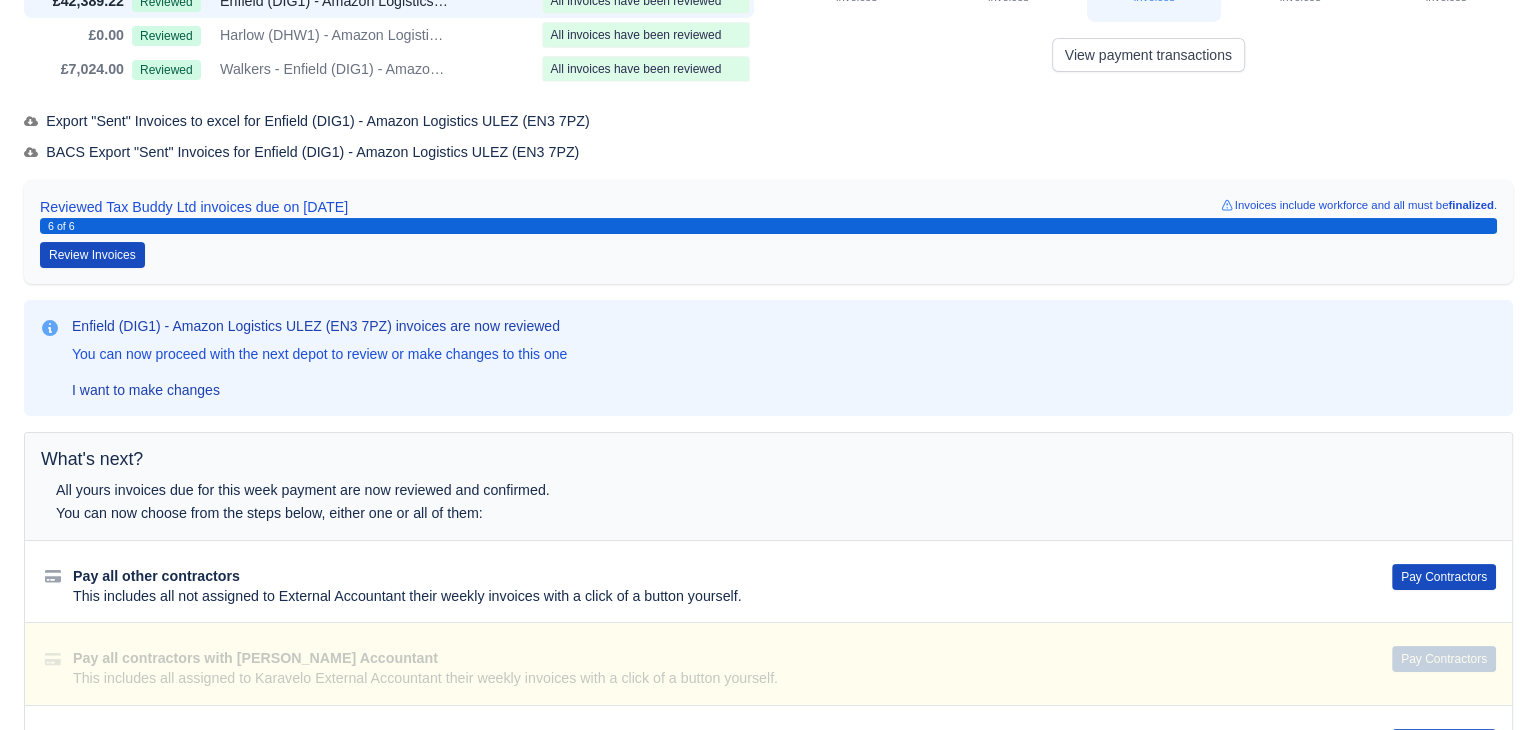 scroll, scrollTop: 210, scrollLeft: 0, axis: vertical 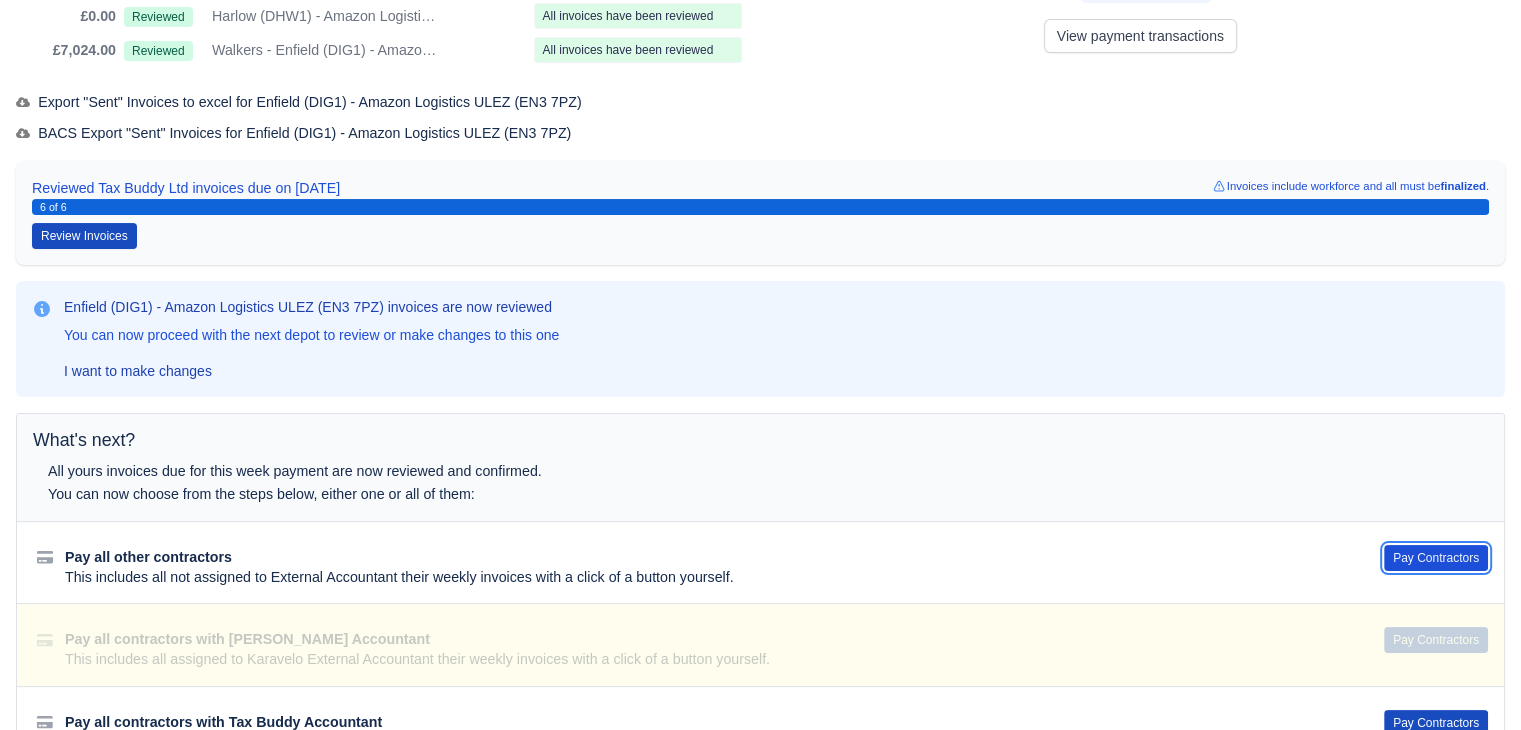 click on "Pay Contractors" at bounding box center [1436, 558] 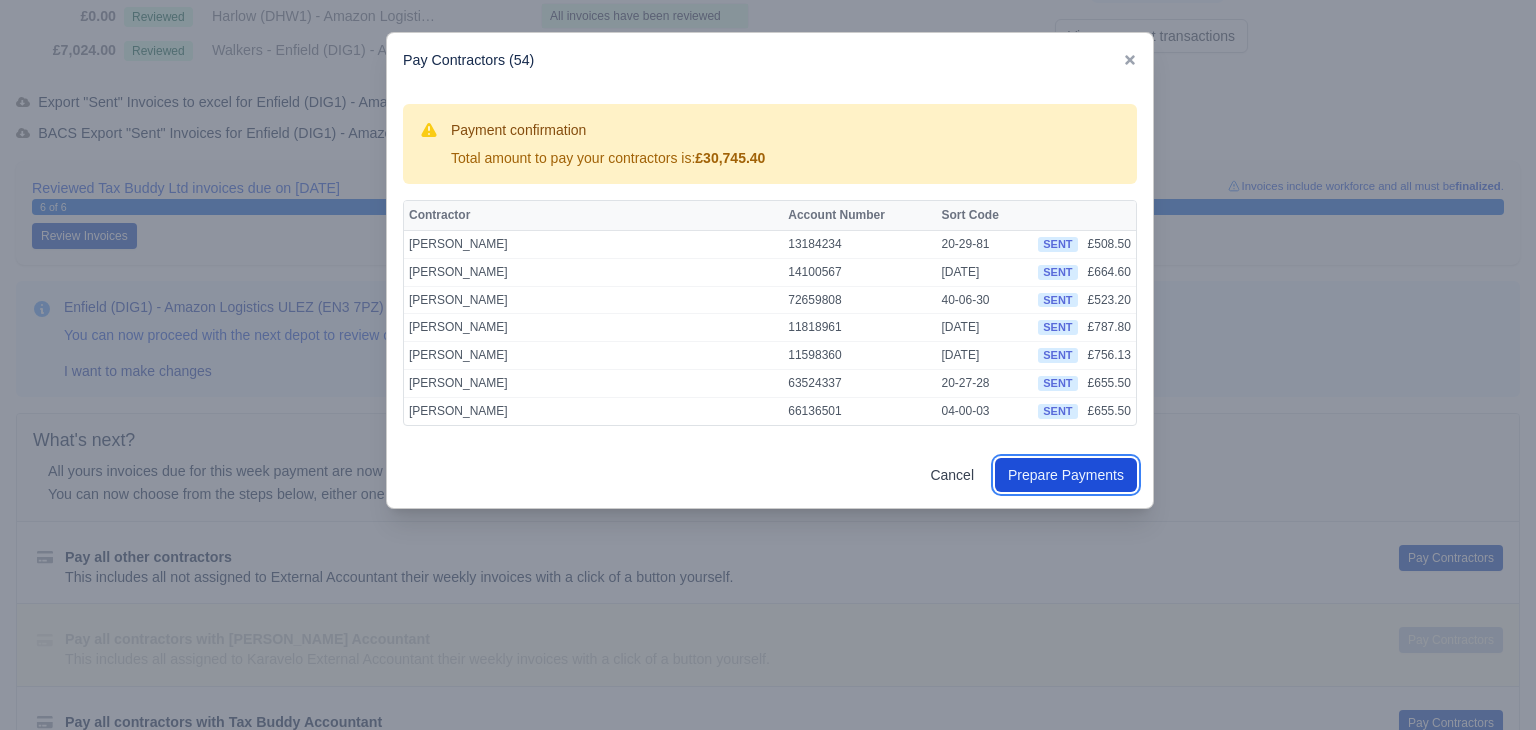 click on "Prepare Payments" at bounding box center (1066, 475) 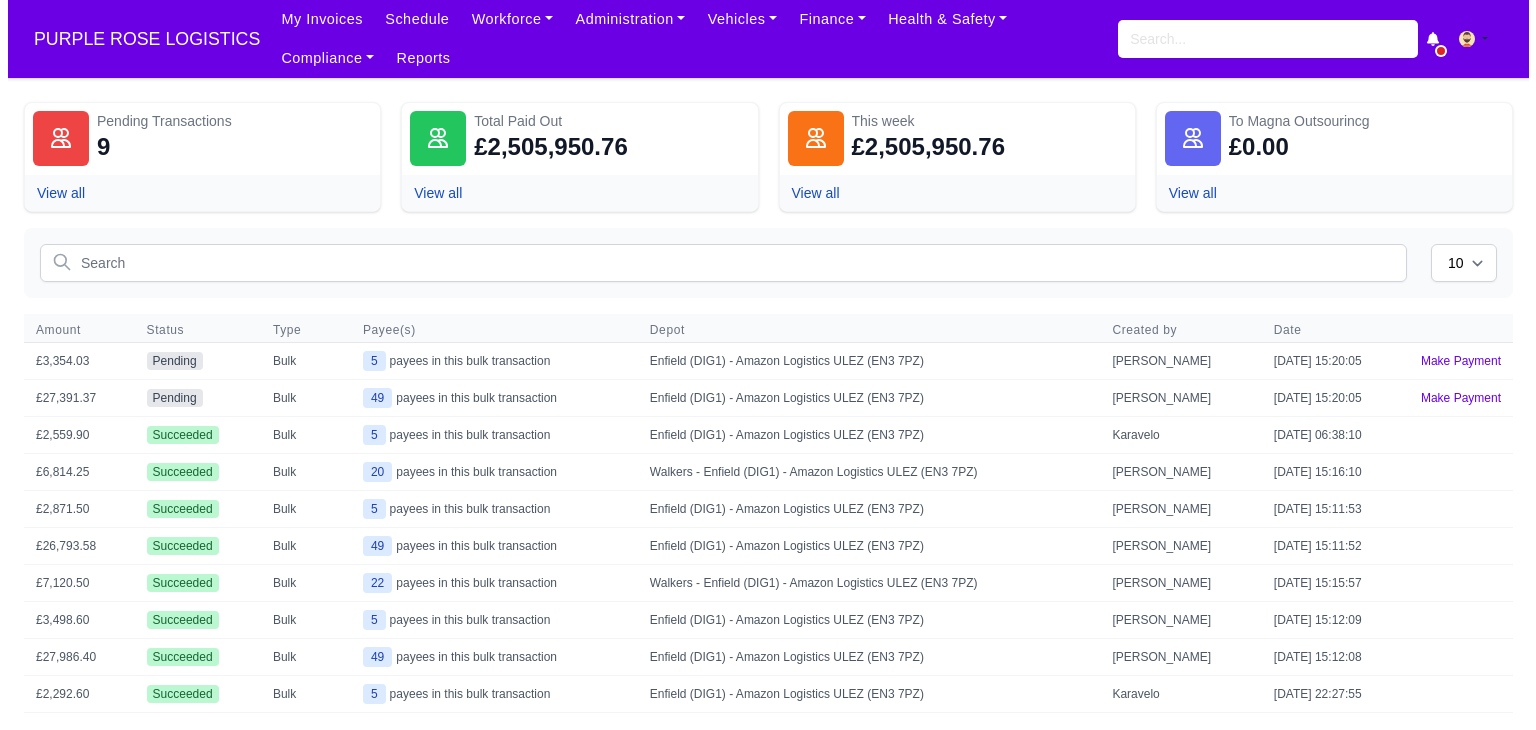 scroll, scrollTop: 0, scrollLeft: 0, axis: both 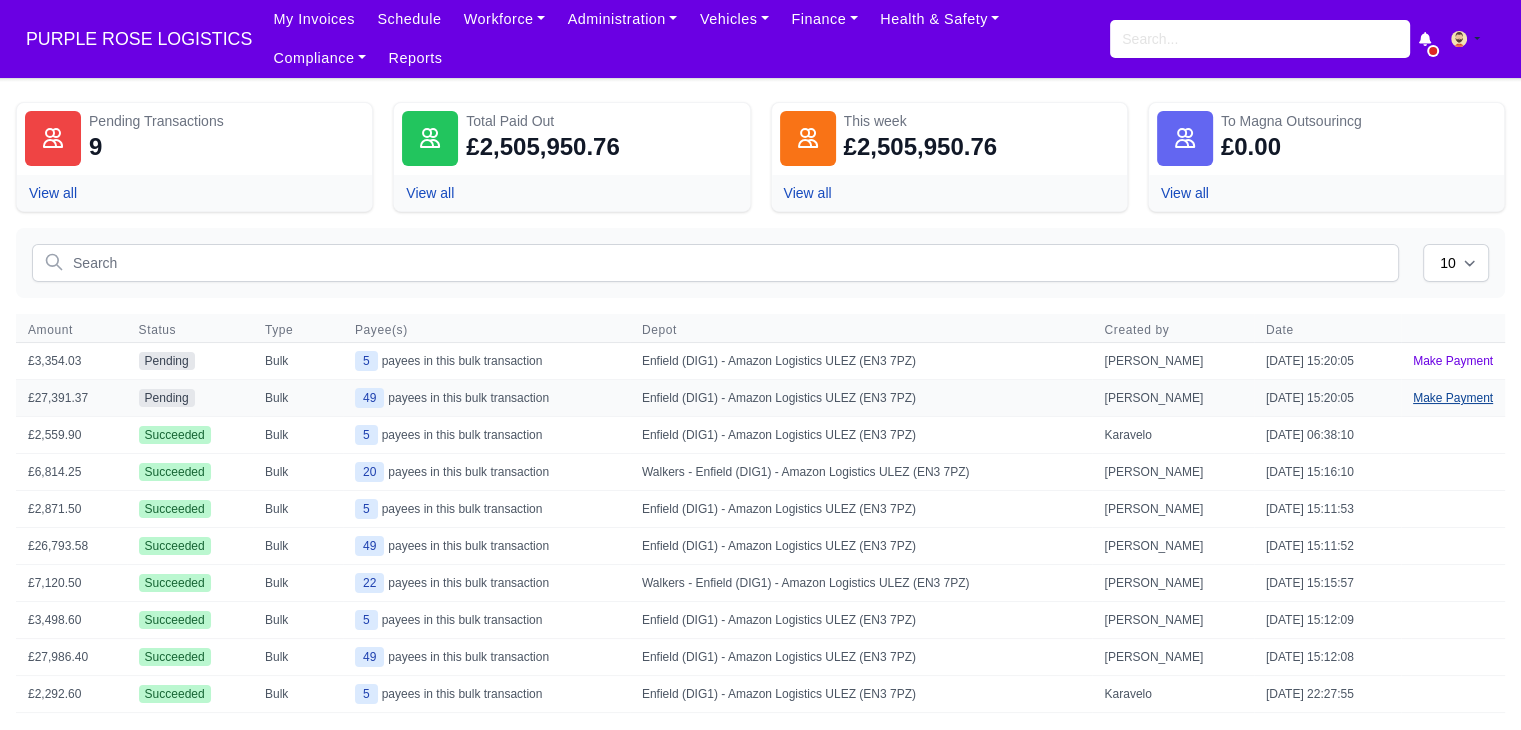 click on "Make Payment" at bounding box center (1453, 398) 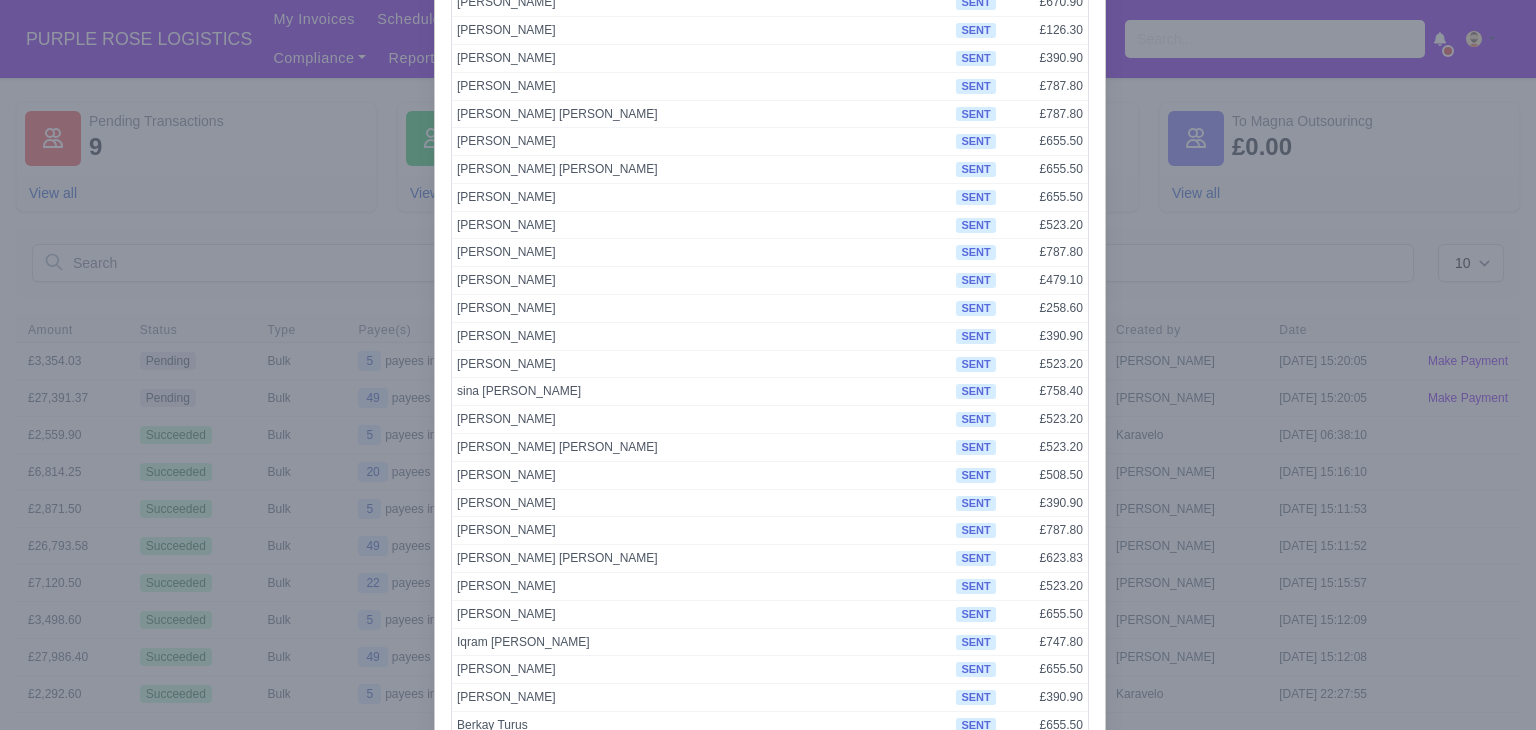 scroll, scrollTop: 1008, scrollLeft: 0, axis: vertical 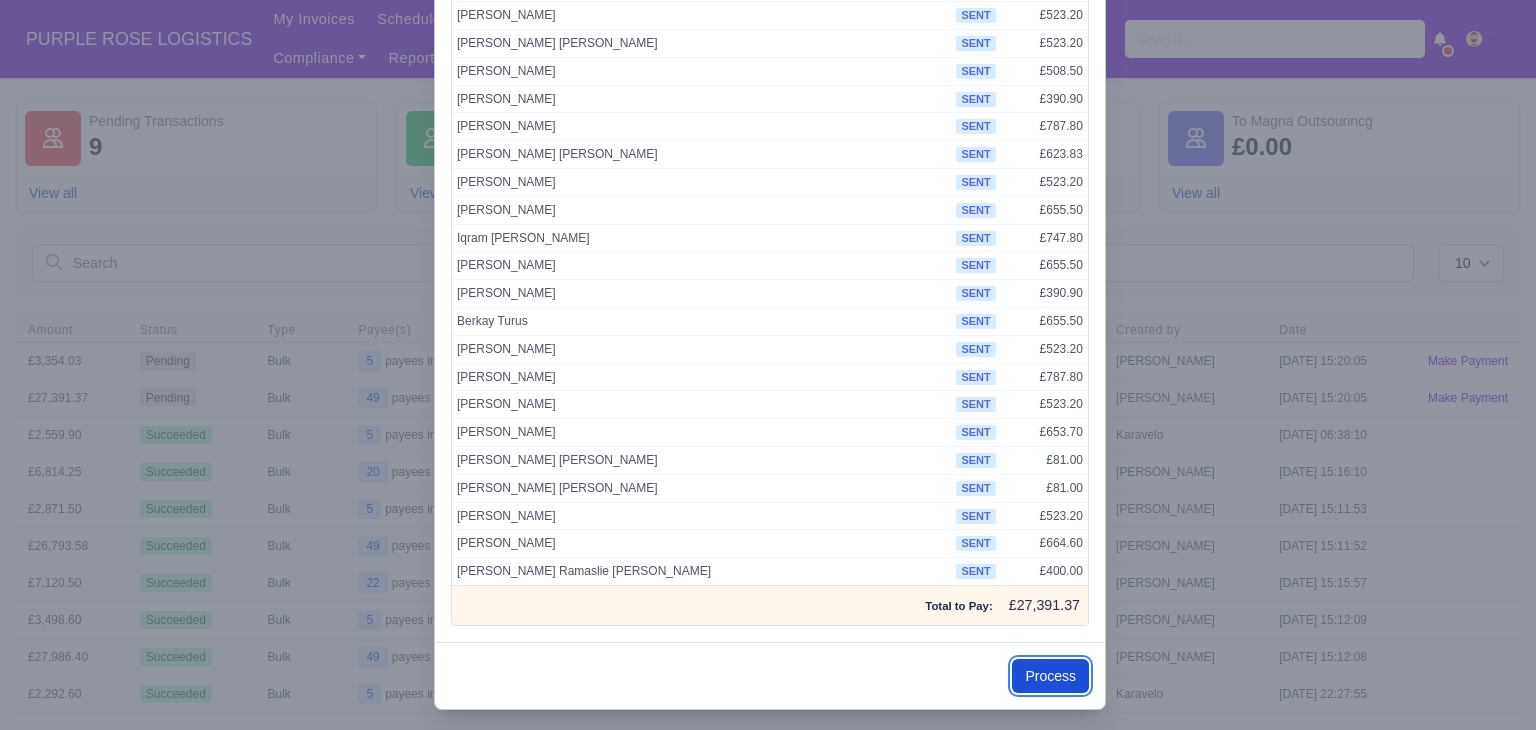 click on "Process" at bounding box center [1050, 676] 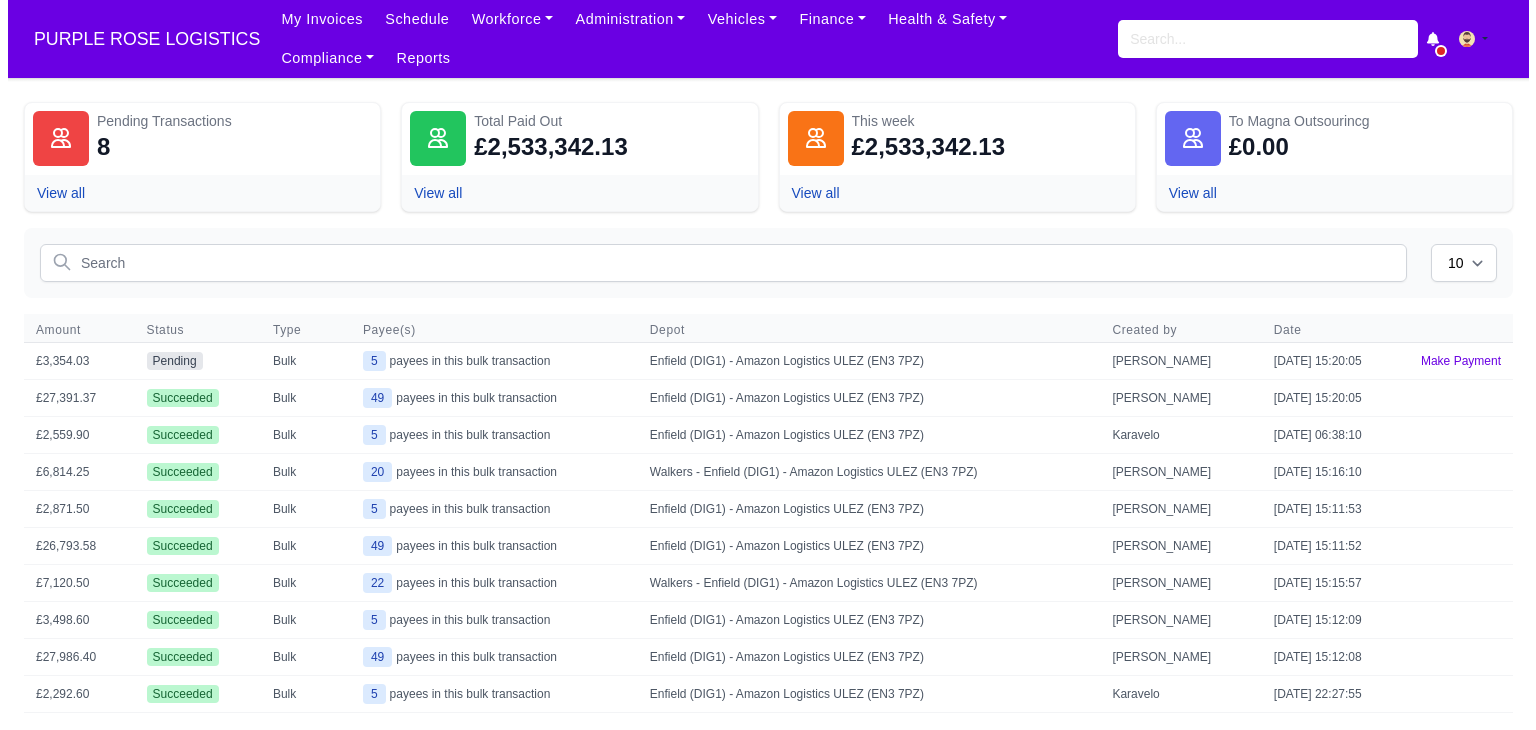 scroll, scrollTop: 0, scrollLeft: 0, axis: both 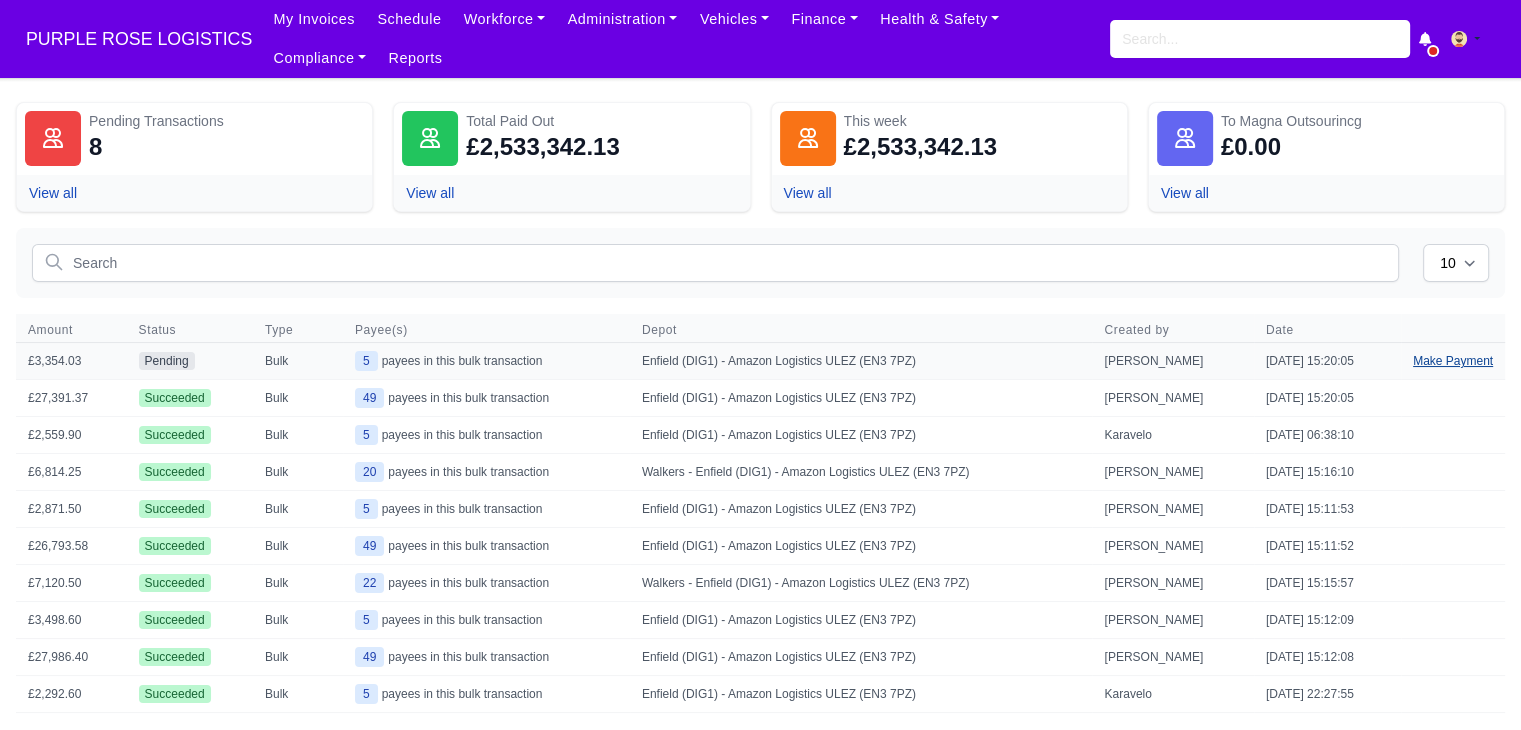 click on "Make Payment" at bounding box center [1453, 361] 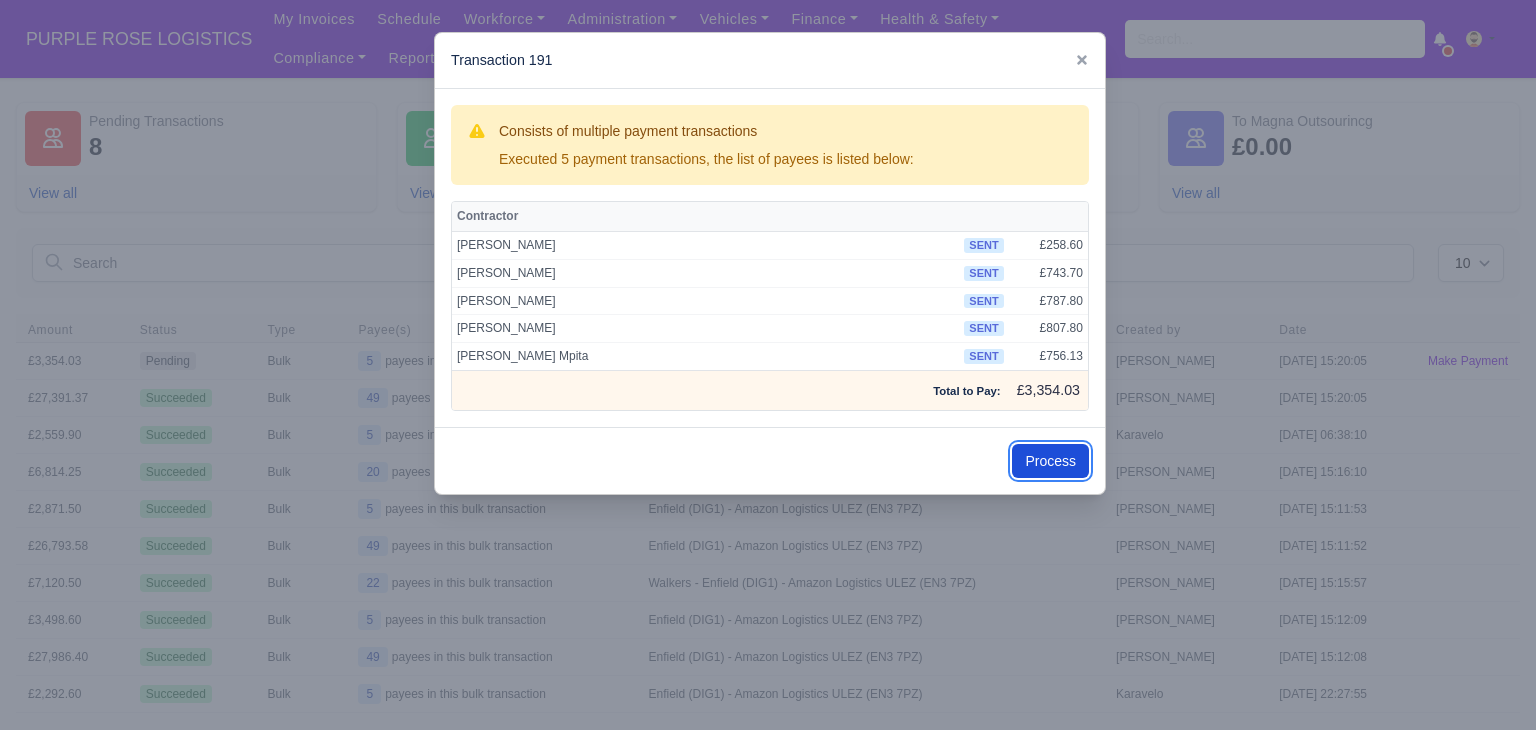 click on "Process" at bounding box center [1050, 461] 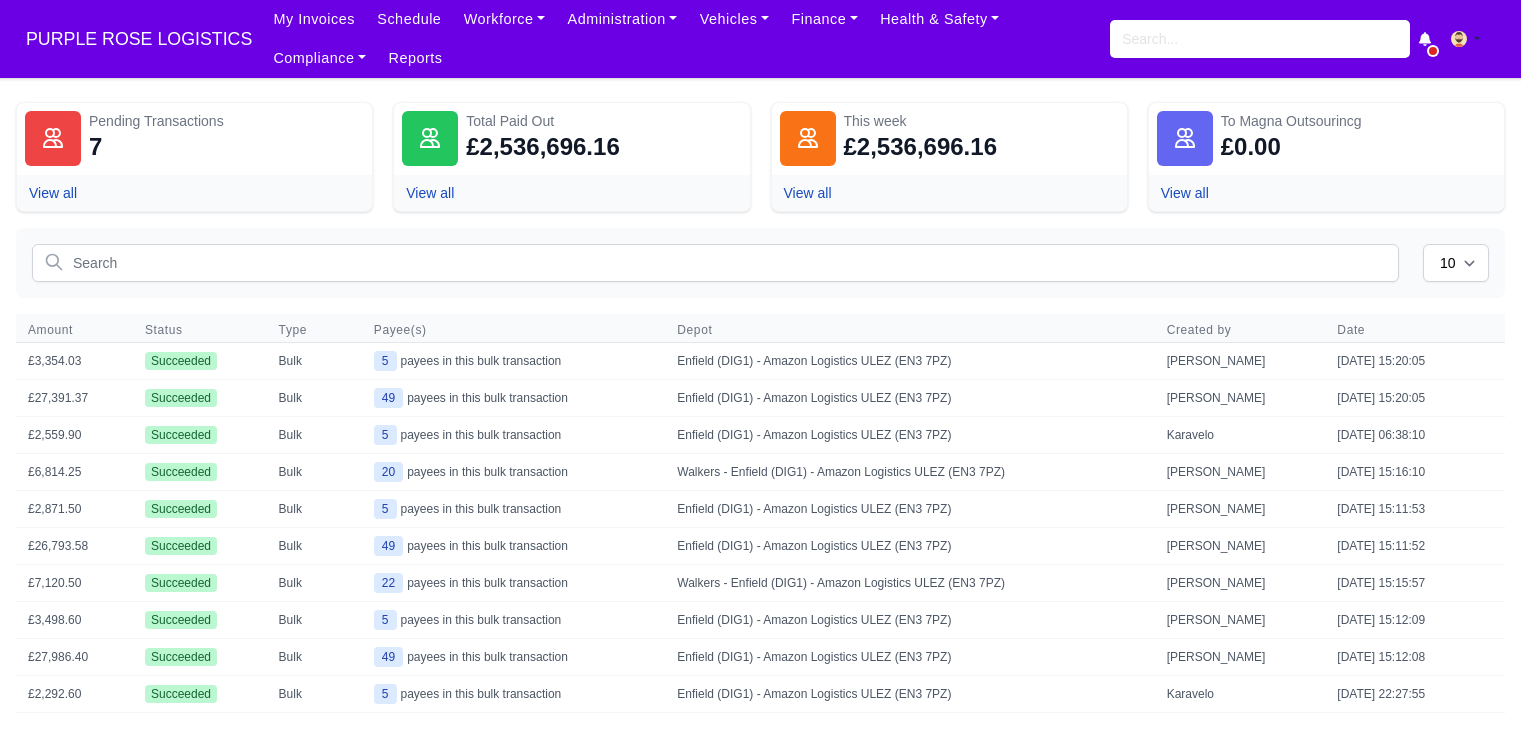 scroll, scrollTop: 0, scrollLeft: 0, axis: both 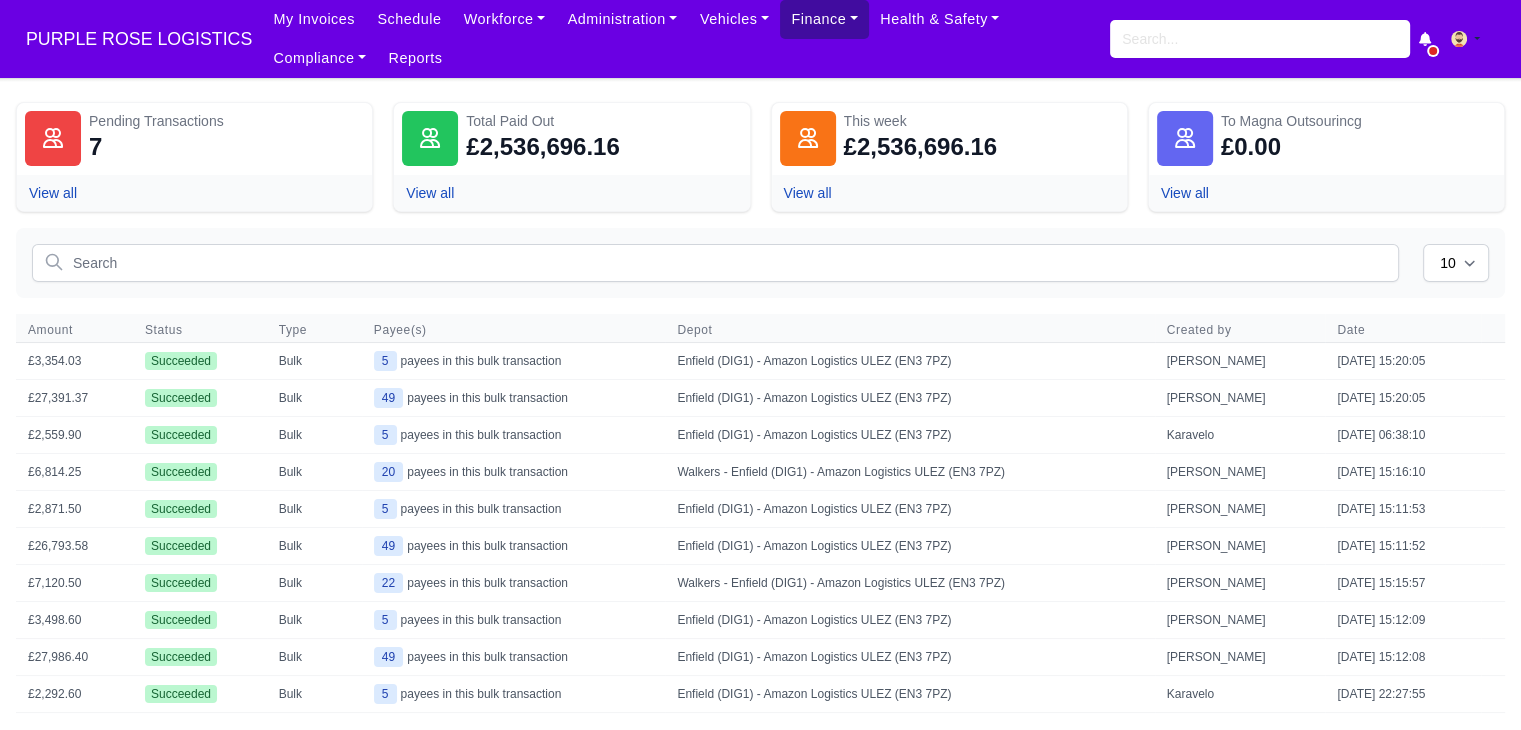 click on "Finance" at bounding box center [824, 19] 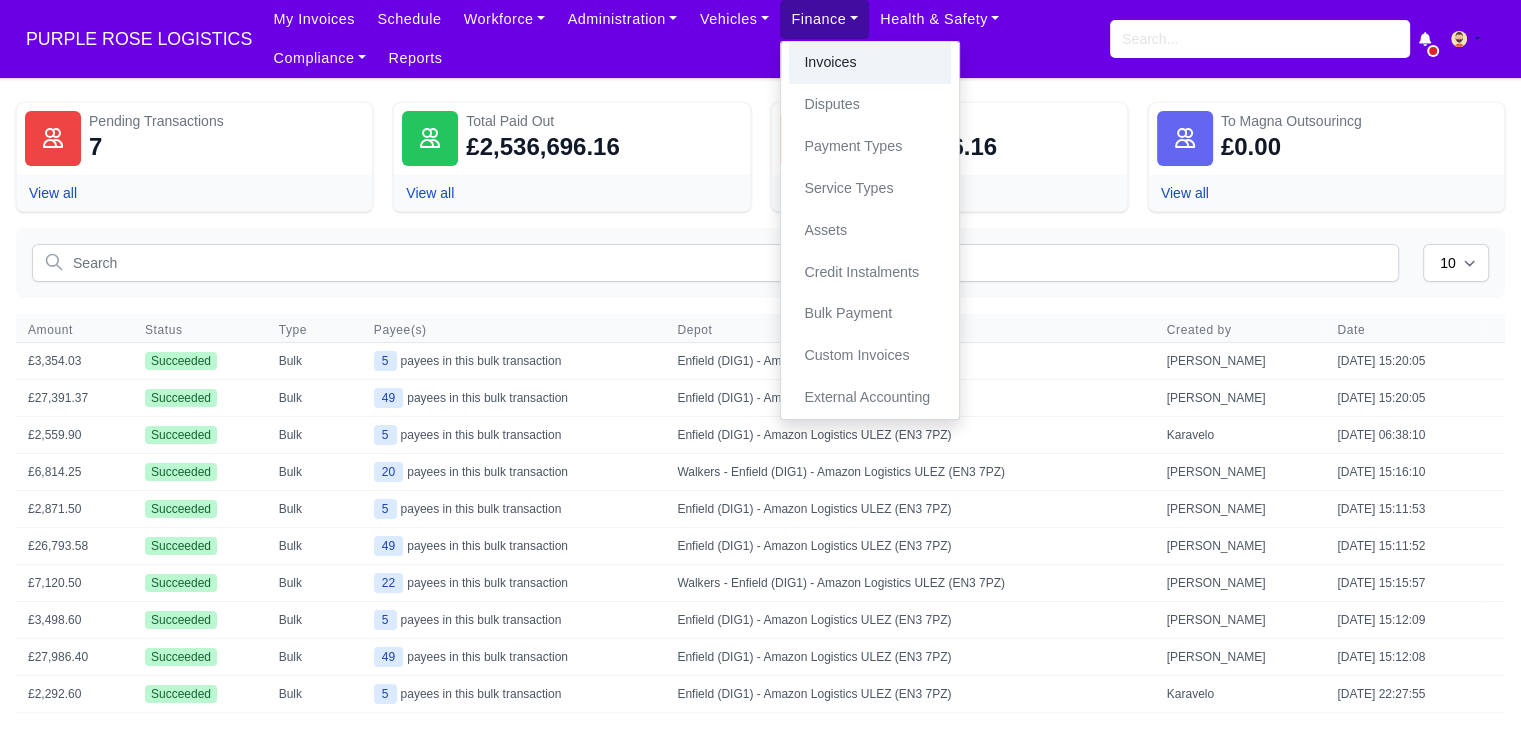 click on "Invoices" at bounding box center [870, 63] 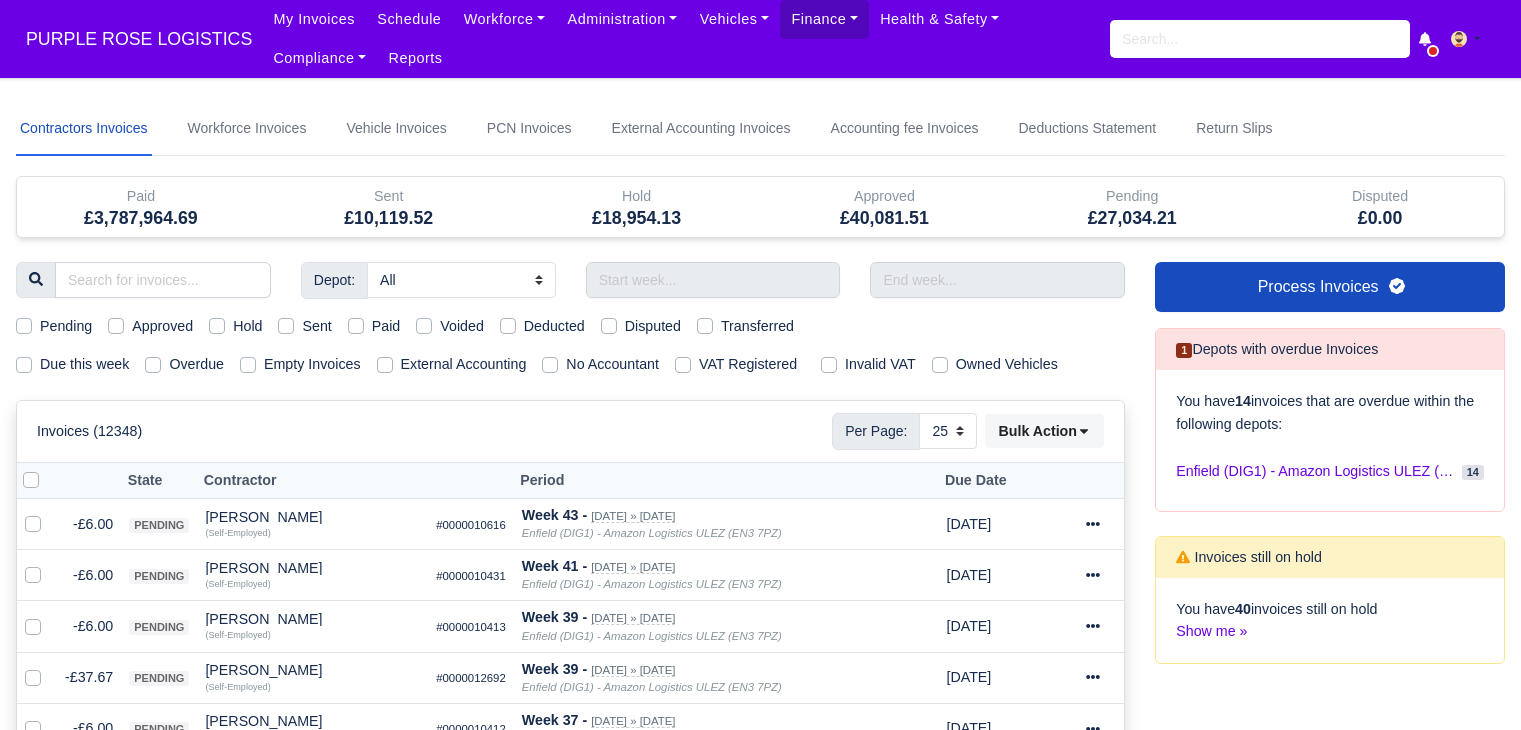 select on "25" 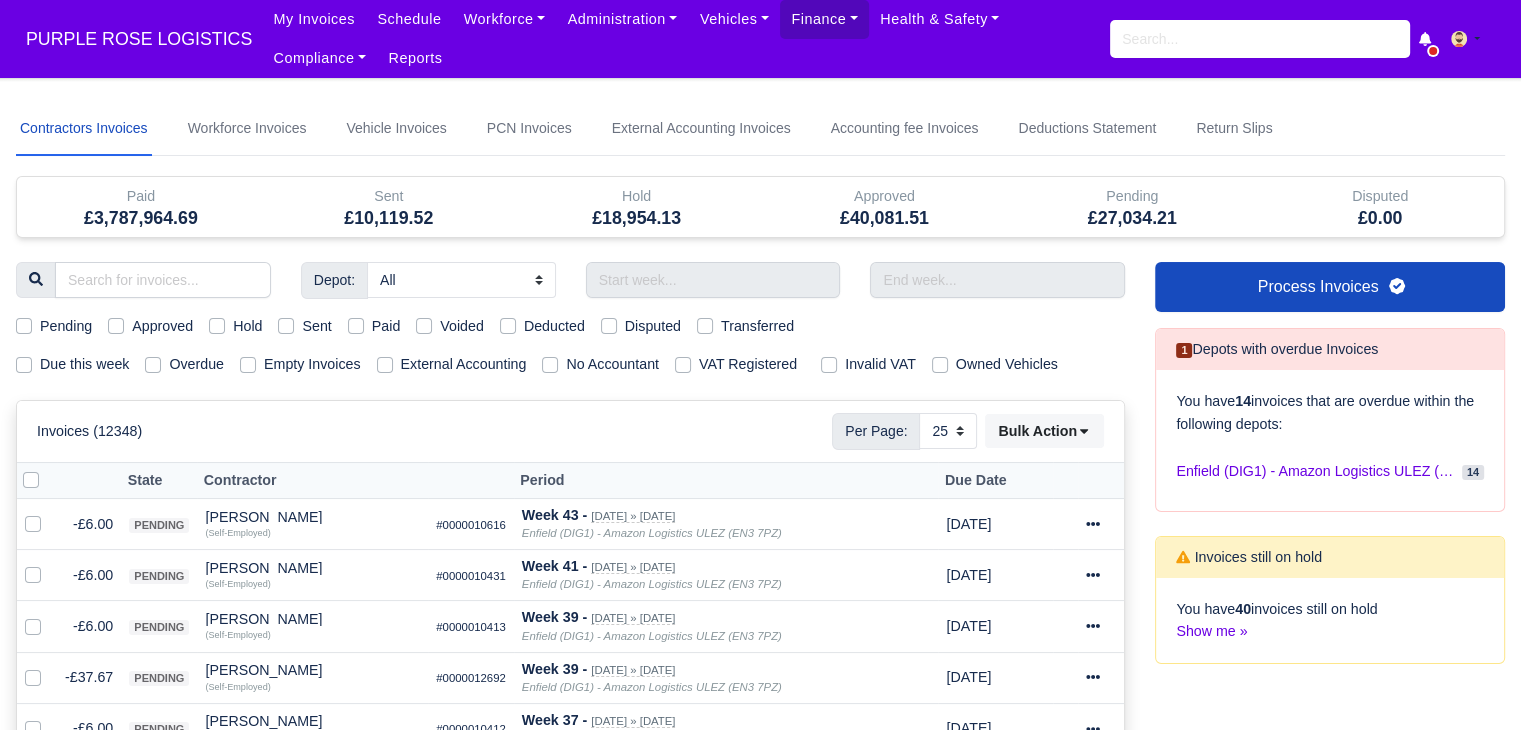 click on "Contractors Invoices
Workforce Invoices
Vehicle Invoices
PCN Invoices
External Accounting Invoices
Accounting fee Invoices
Deductions Statement
Return Slips
Contractors Invoices Invoices
Workforce Invoices Invoices
Vehicle Invoices Invoices
PCN Invoices Invoices
External Accounting Invoices Invoices" at bounding box center [760, 1057] 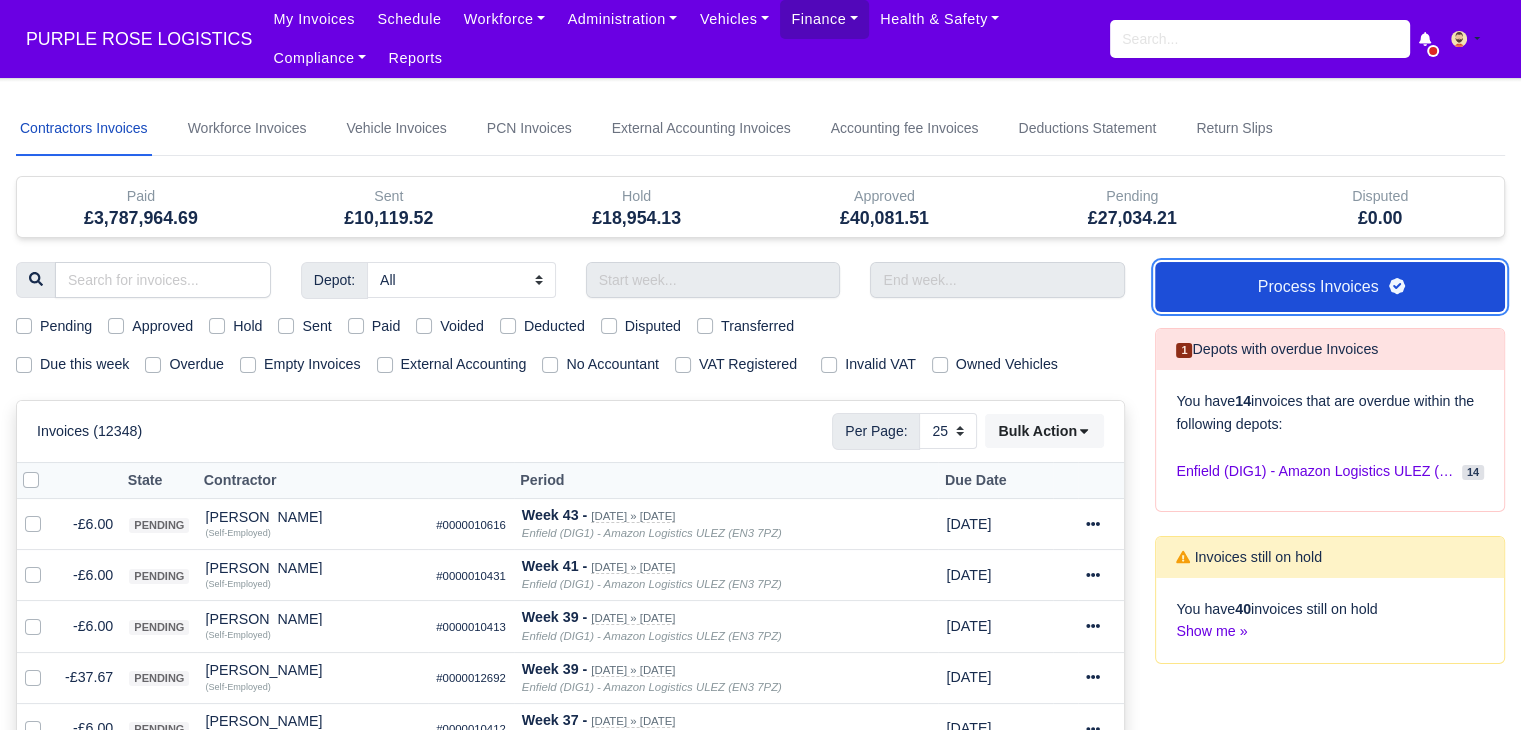 click on "Process Invoices" at bounding box center (1330, 287) 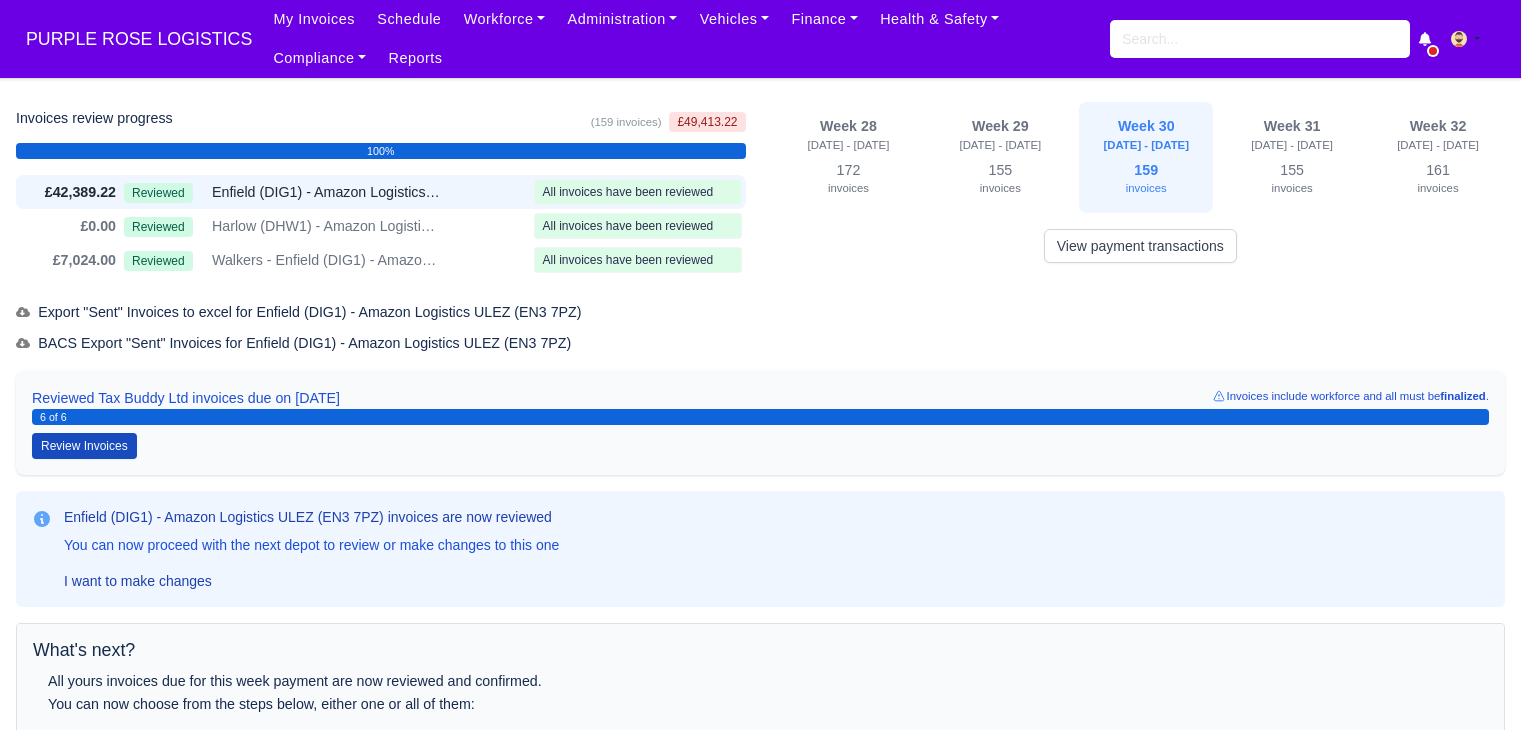 scroll, scrollTop: 0, scrollLeft: 0, axis: both 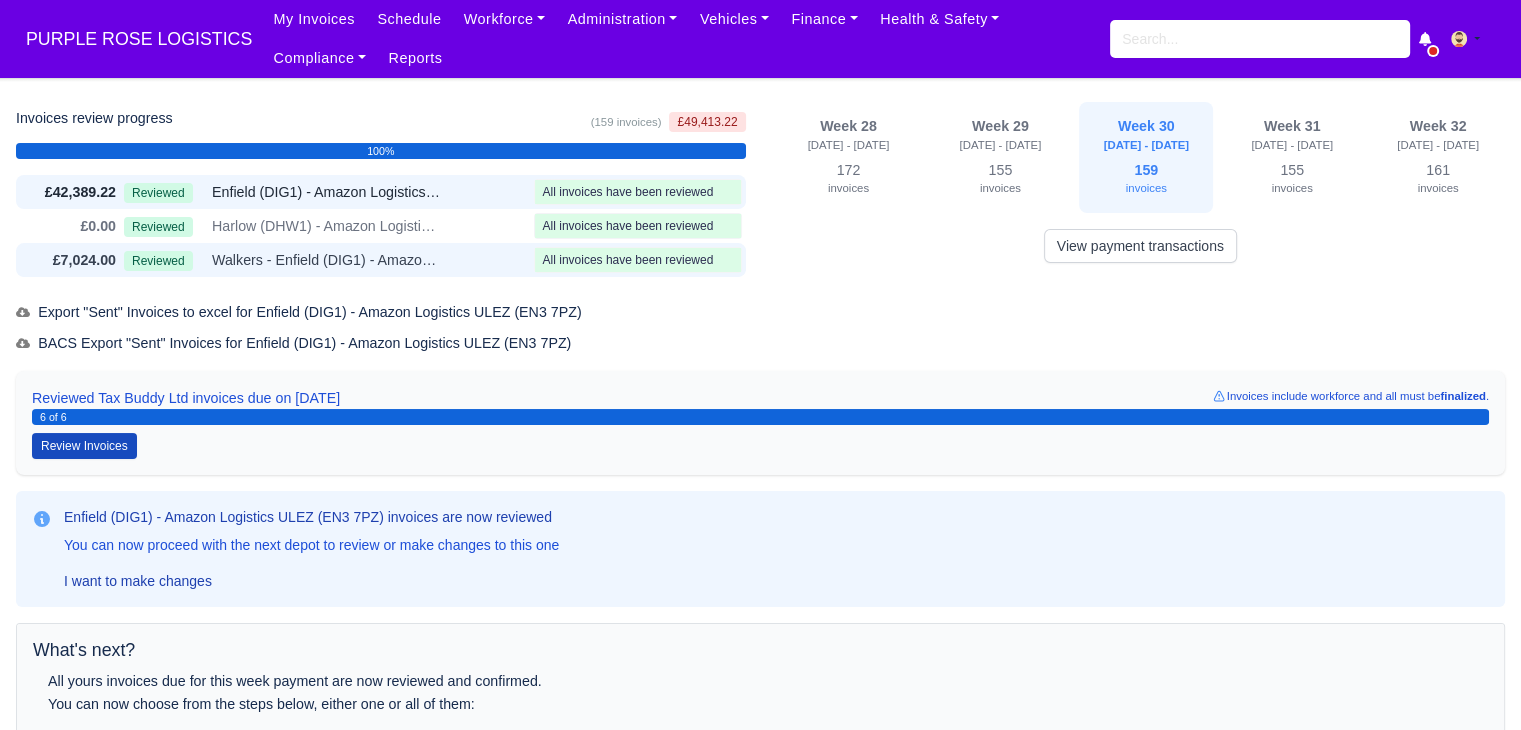 click on "Reviewed
Walkers - Enfield (DIG1) - Amazon Logistics ULEZ (EN3 7PZ)" at bounding box center [325, 260] 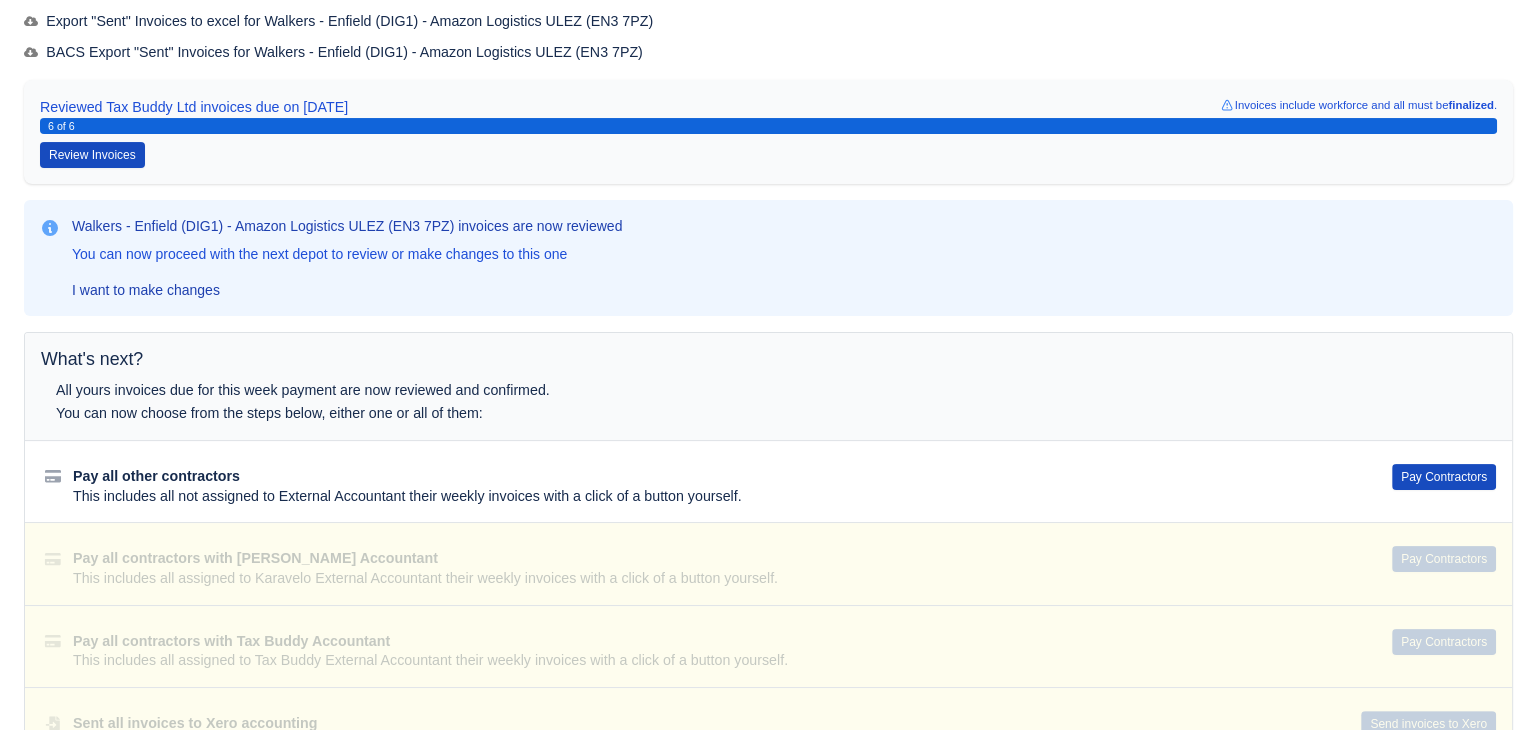 scroll, scrollTop: 296, scrollLeft: 0, axis: vertical 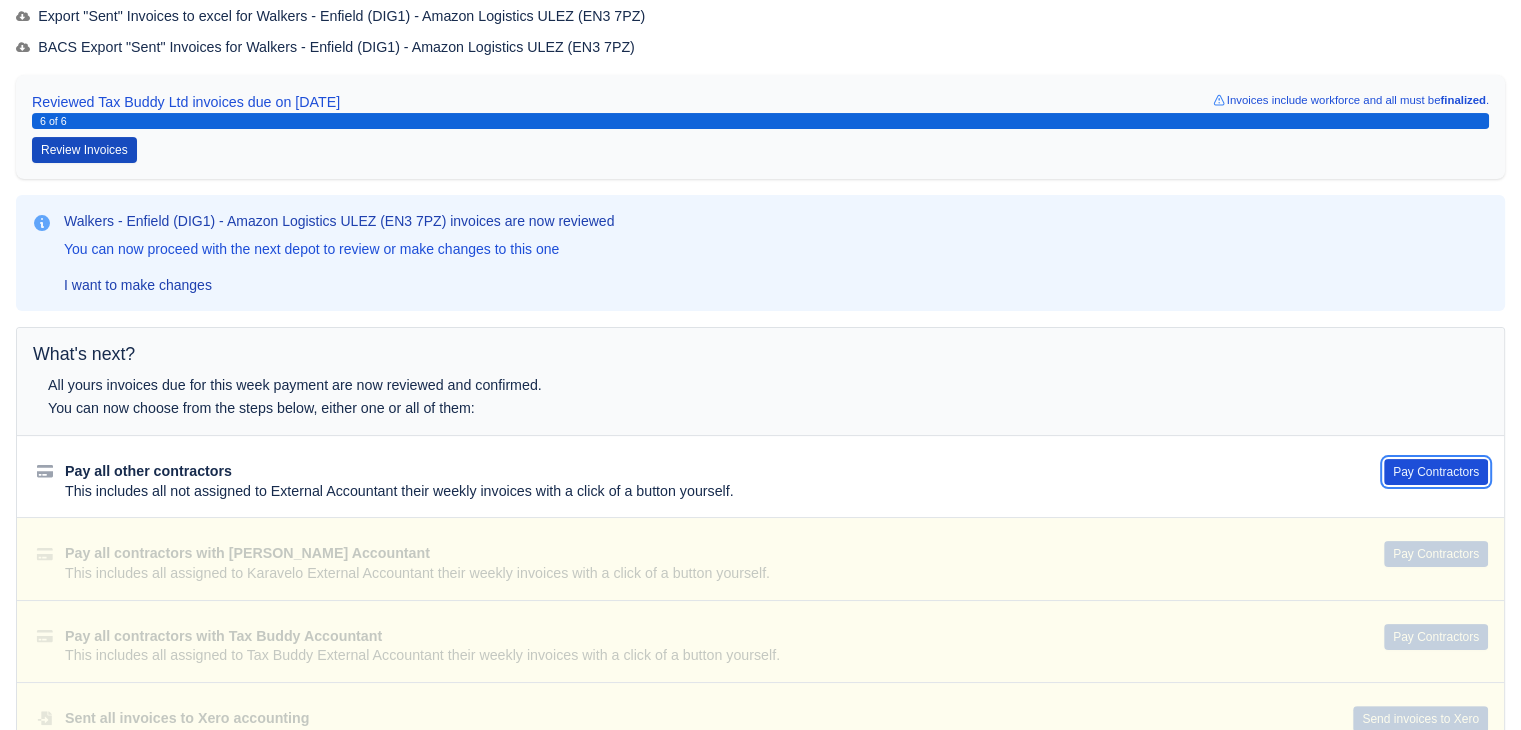 click on "Pay Contractors" at bounding box center [1436, 472] 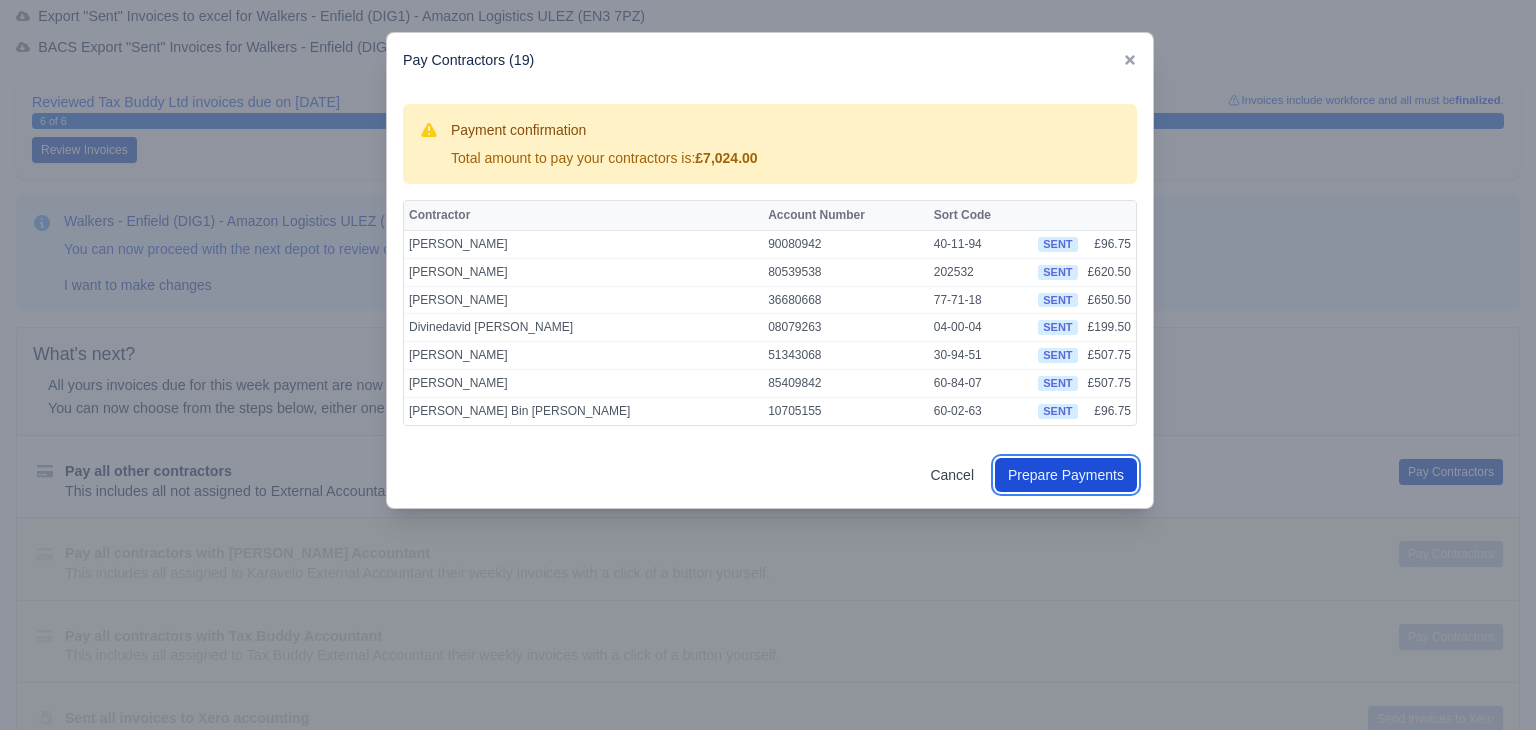 click on "Prepare Payments" at bounding box center [1066, 475] 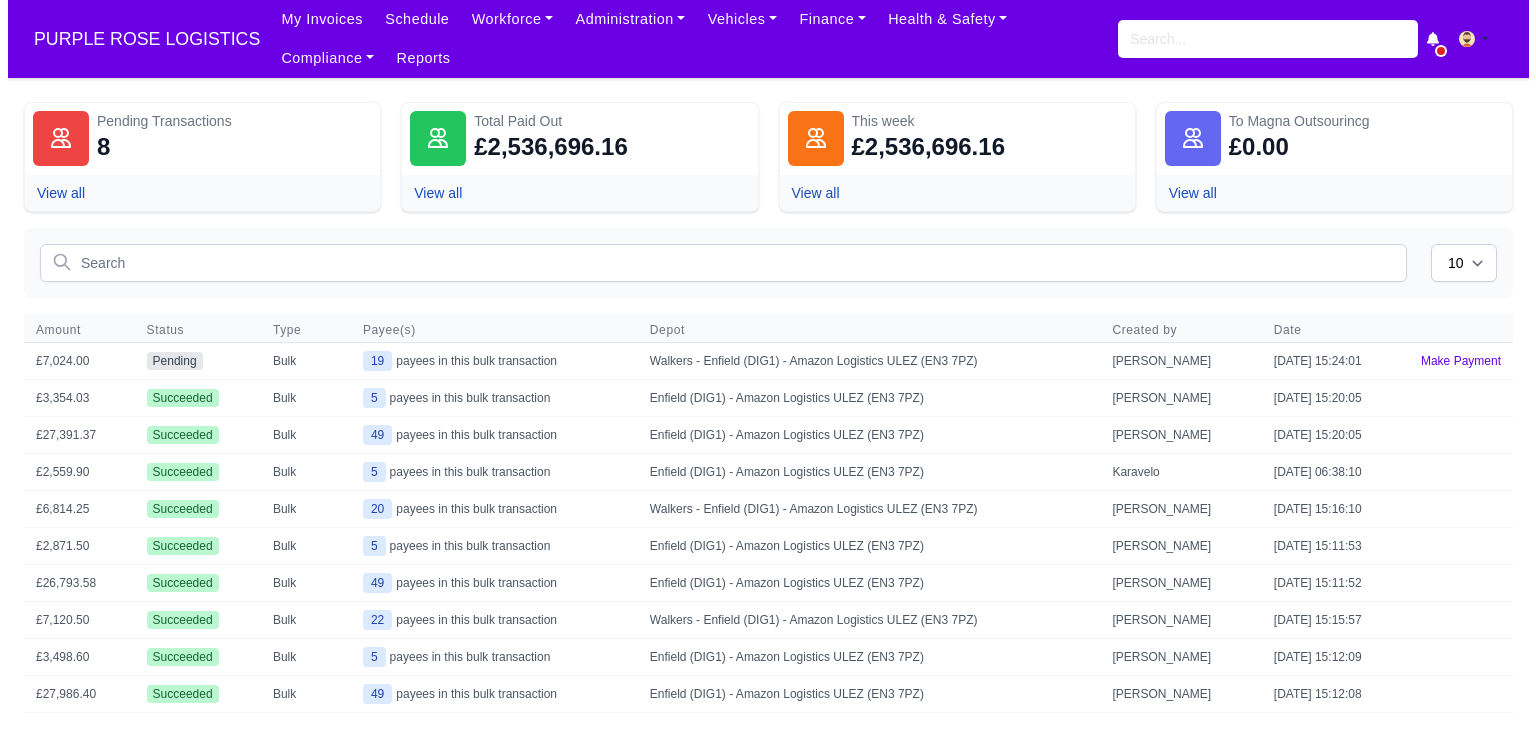 scroll, scrollTop: 0, scrollLeft: 0, axis: both 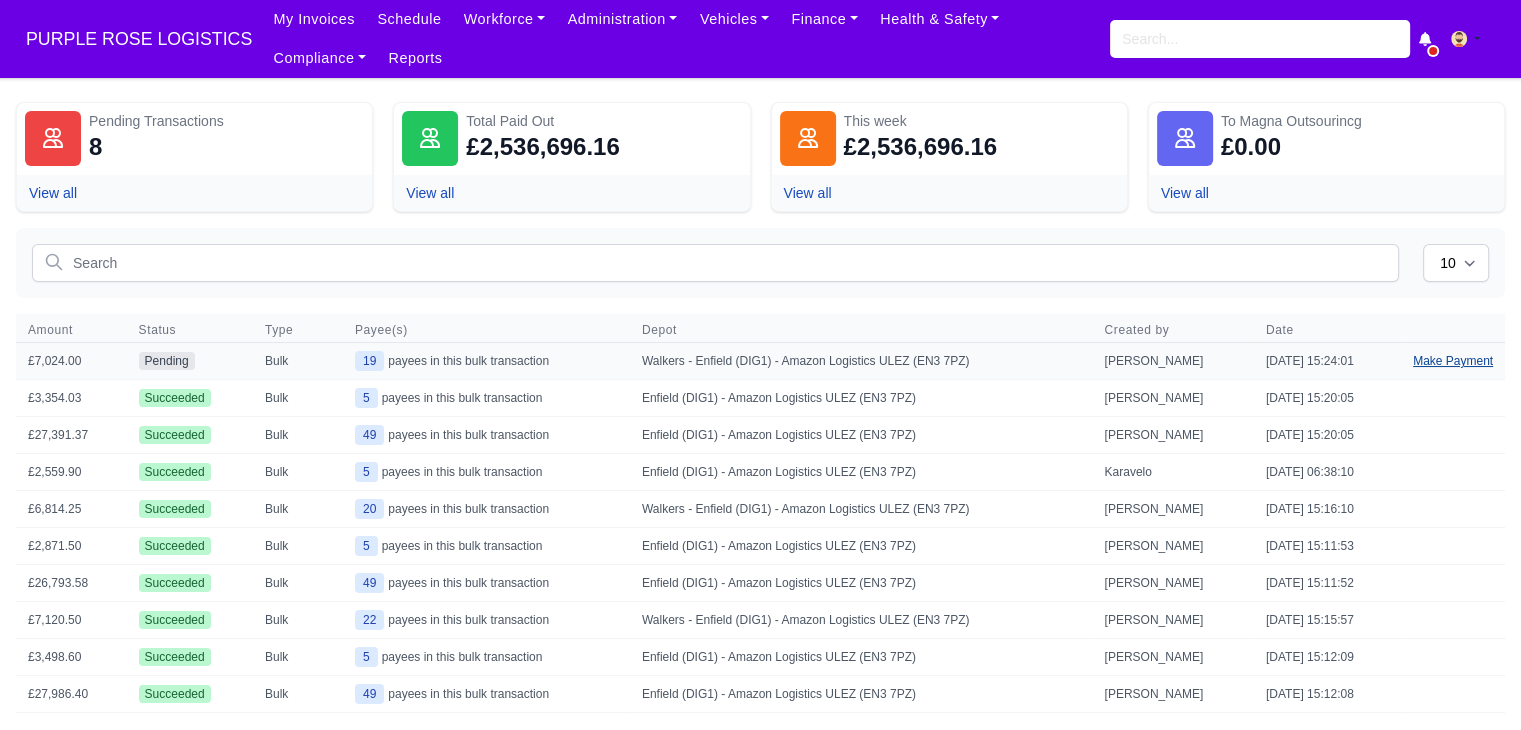 click on "Make Payment" at bounding box center (1453, 361) 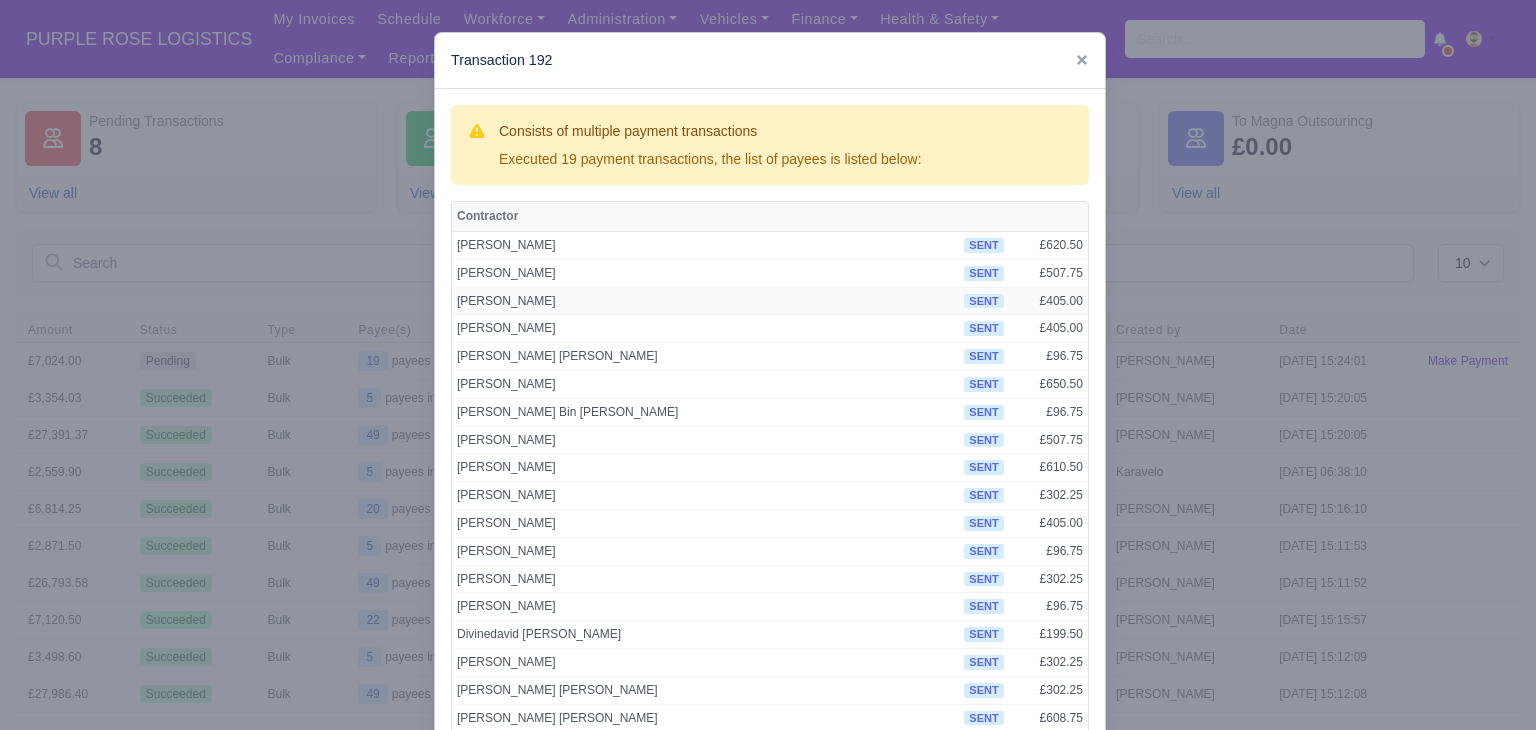 scroll, scrollTop: 180, scrollLeft: 0, axis: vertical 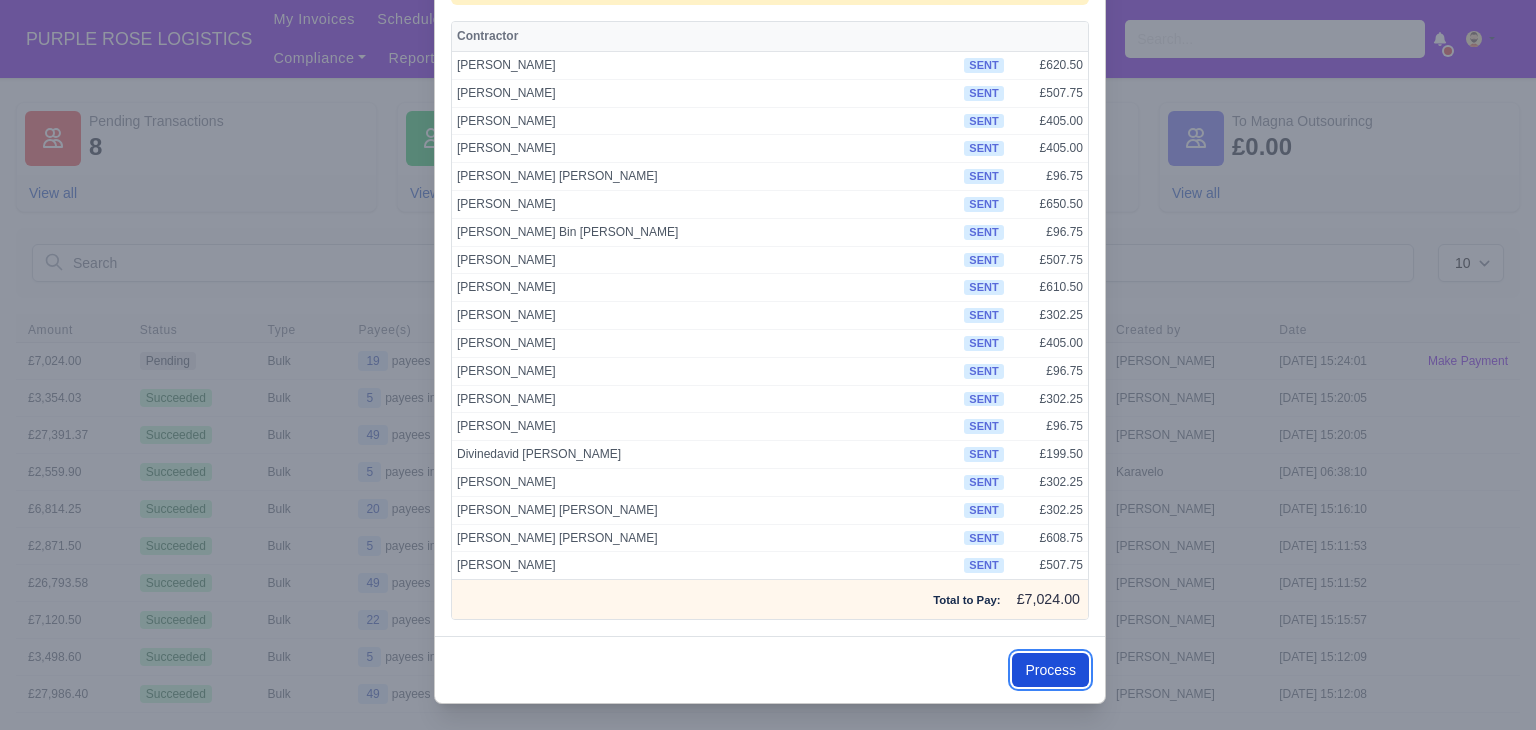 click on "Process" at bounding box center (1050, 670) 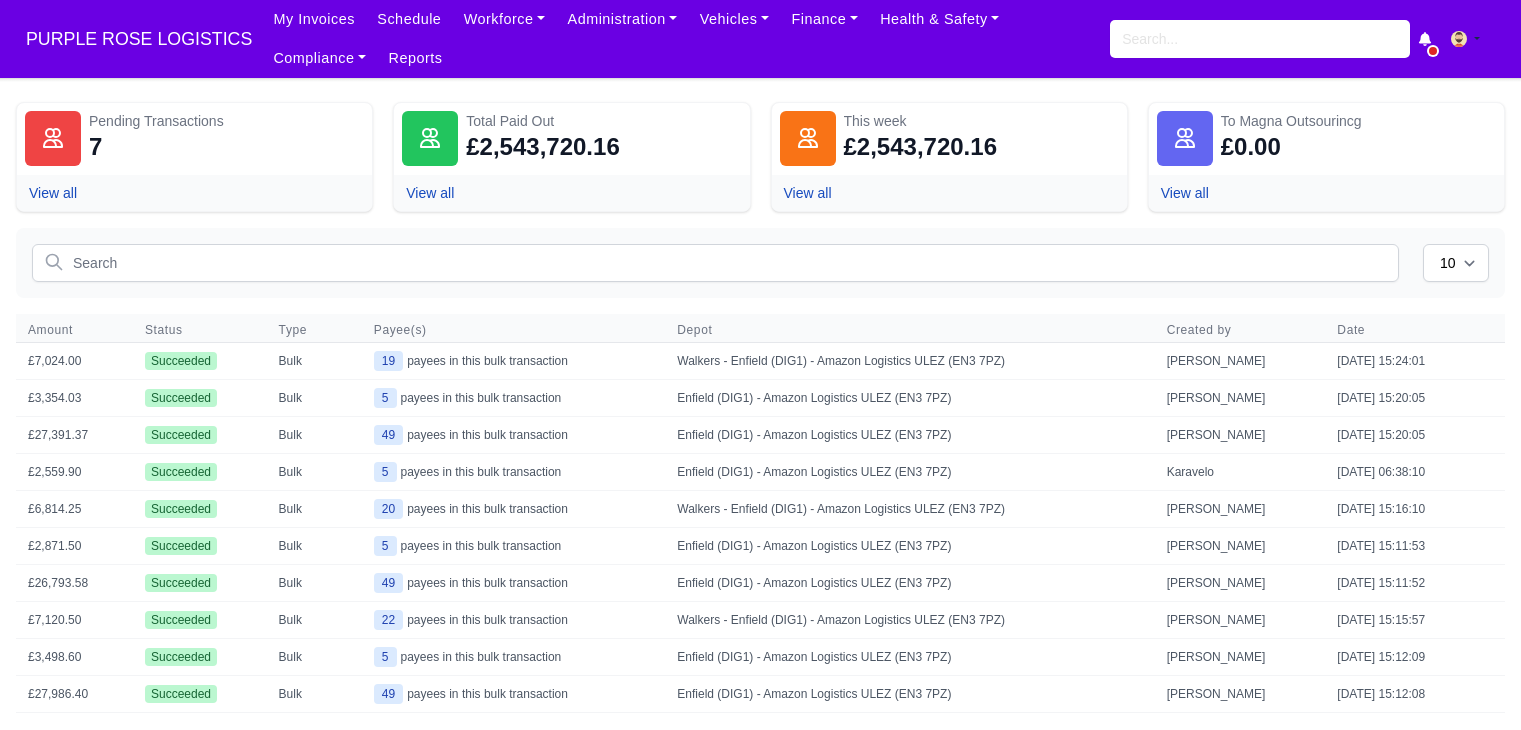 scroll, scrollTop: 0, scrollLeft: 0, axis: both 